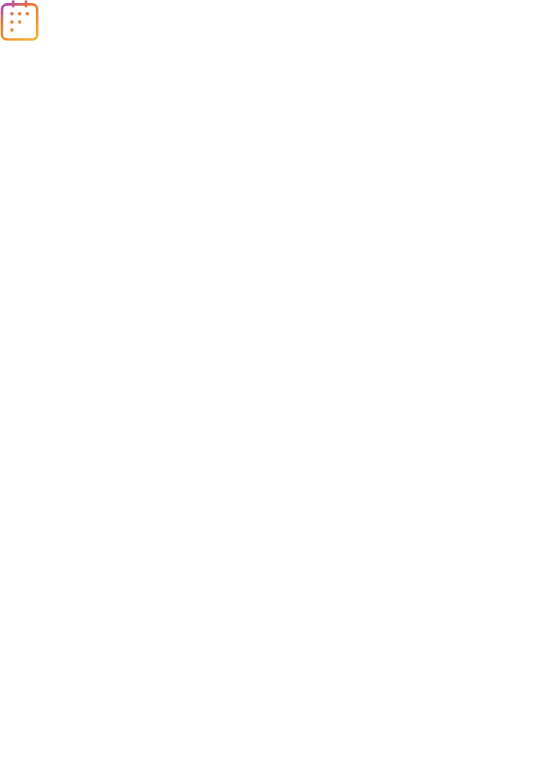 scroll, scrollTop: 0, scrollLeft: 0, axis: both 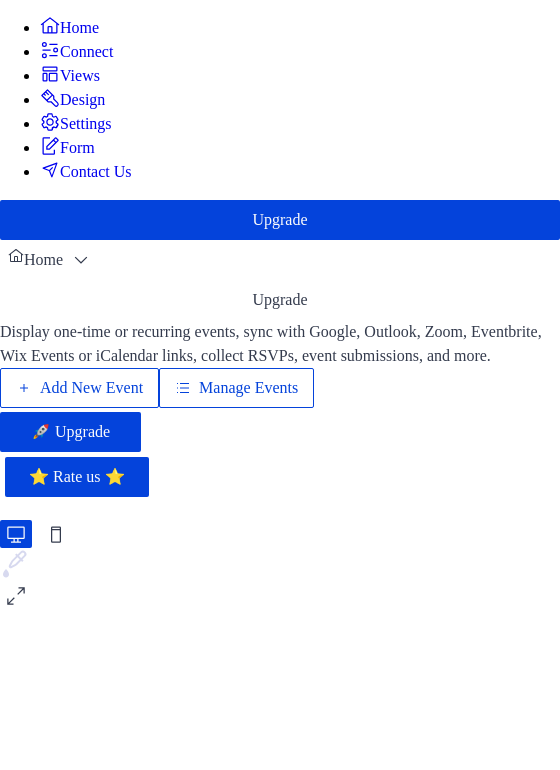 click on "Add New Event" at bounding box center (91, 388) 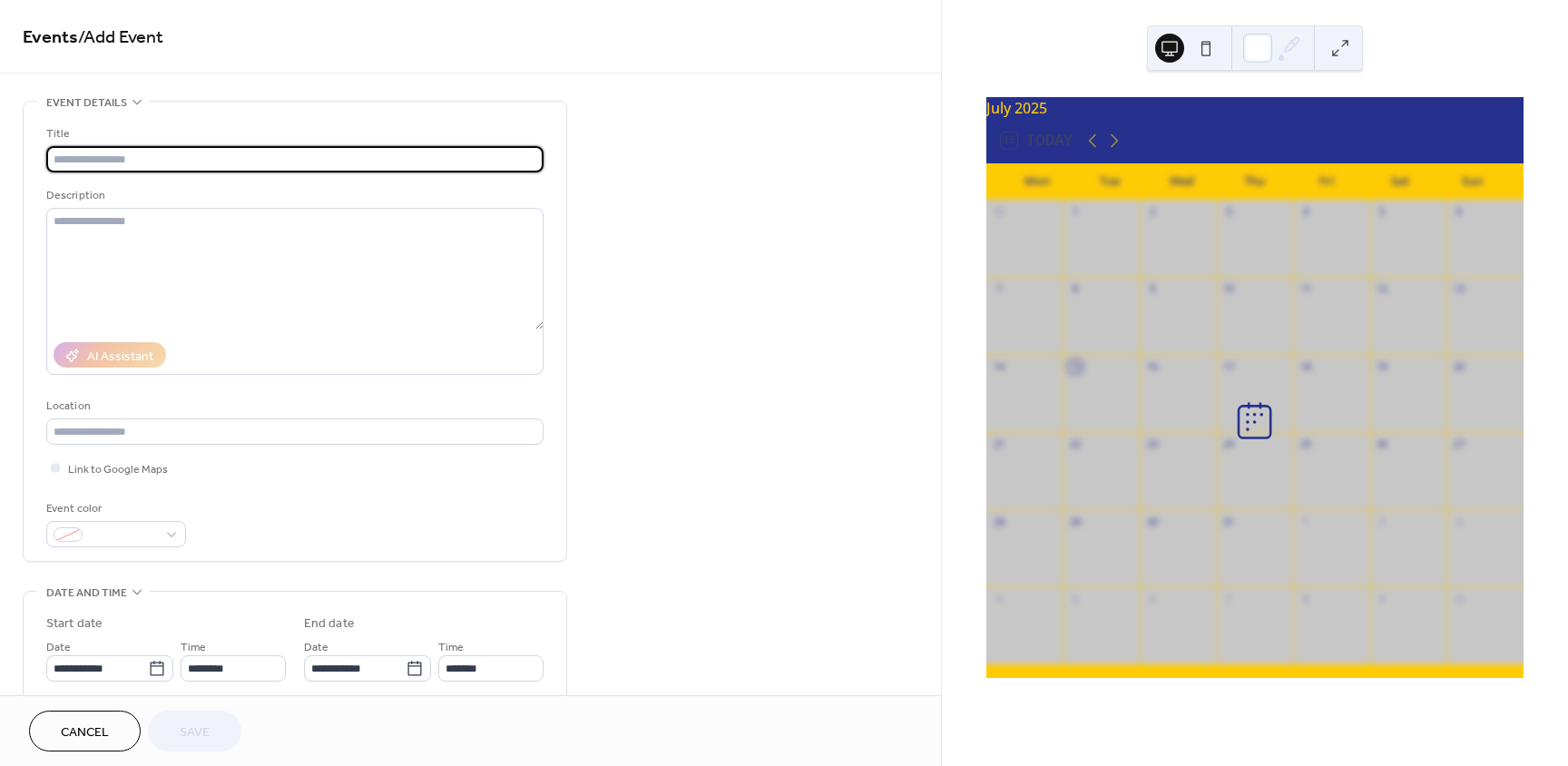 scroll, scrollTop: 0, scrollLeft: 0, axis: both 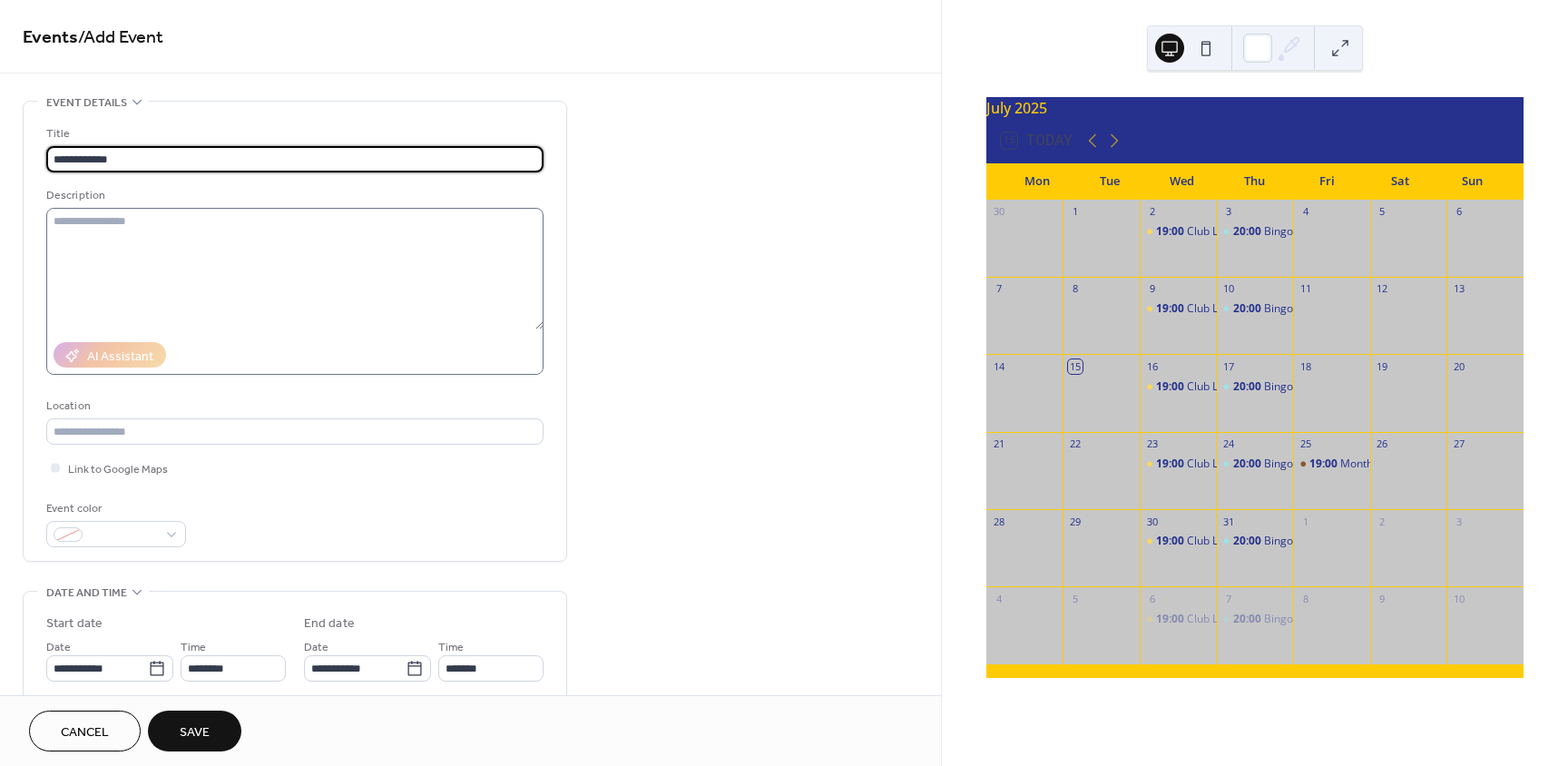 type on "**********" 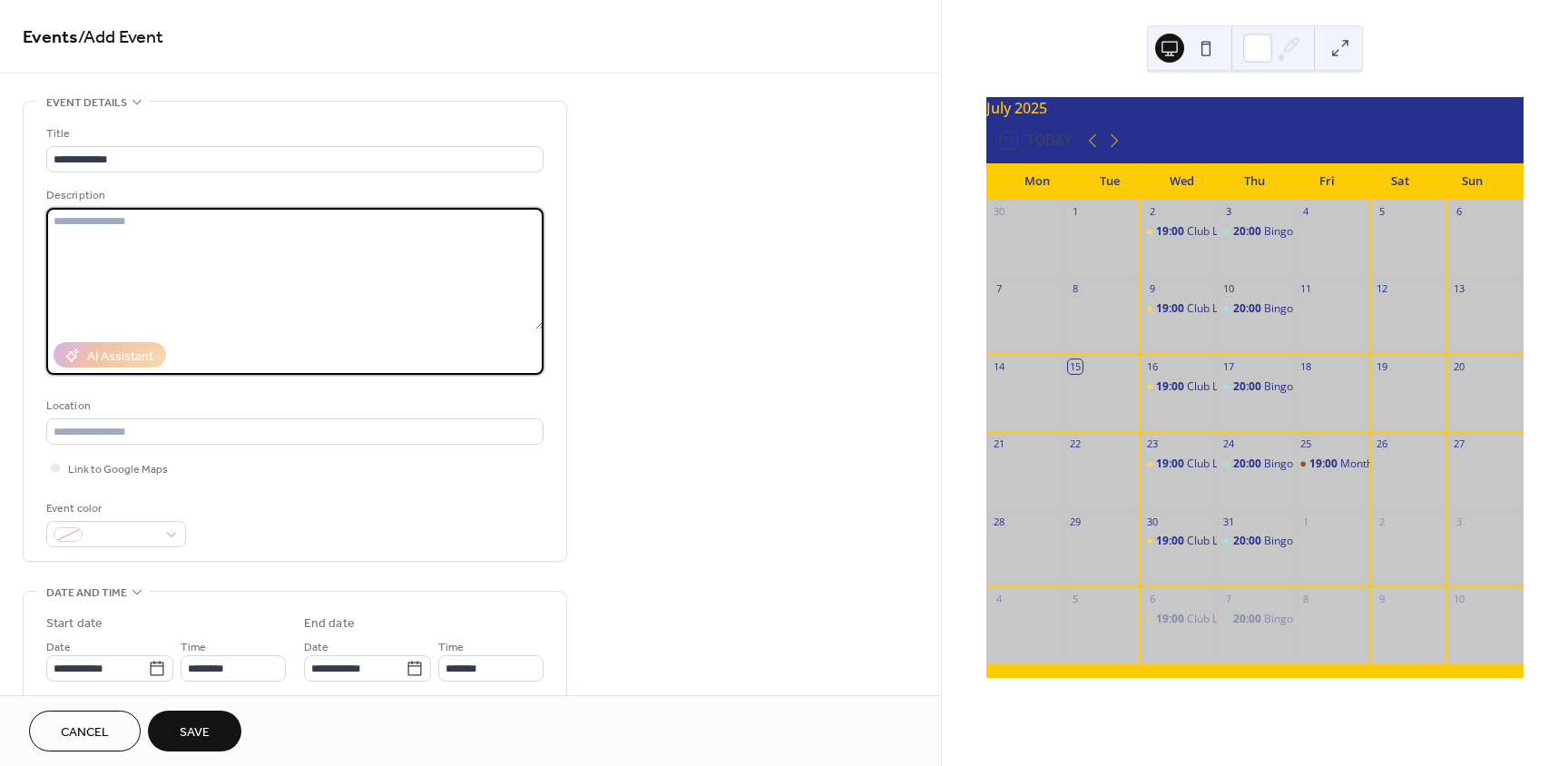 click at bounding box center (295, 269) 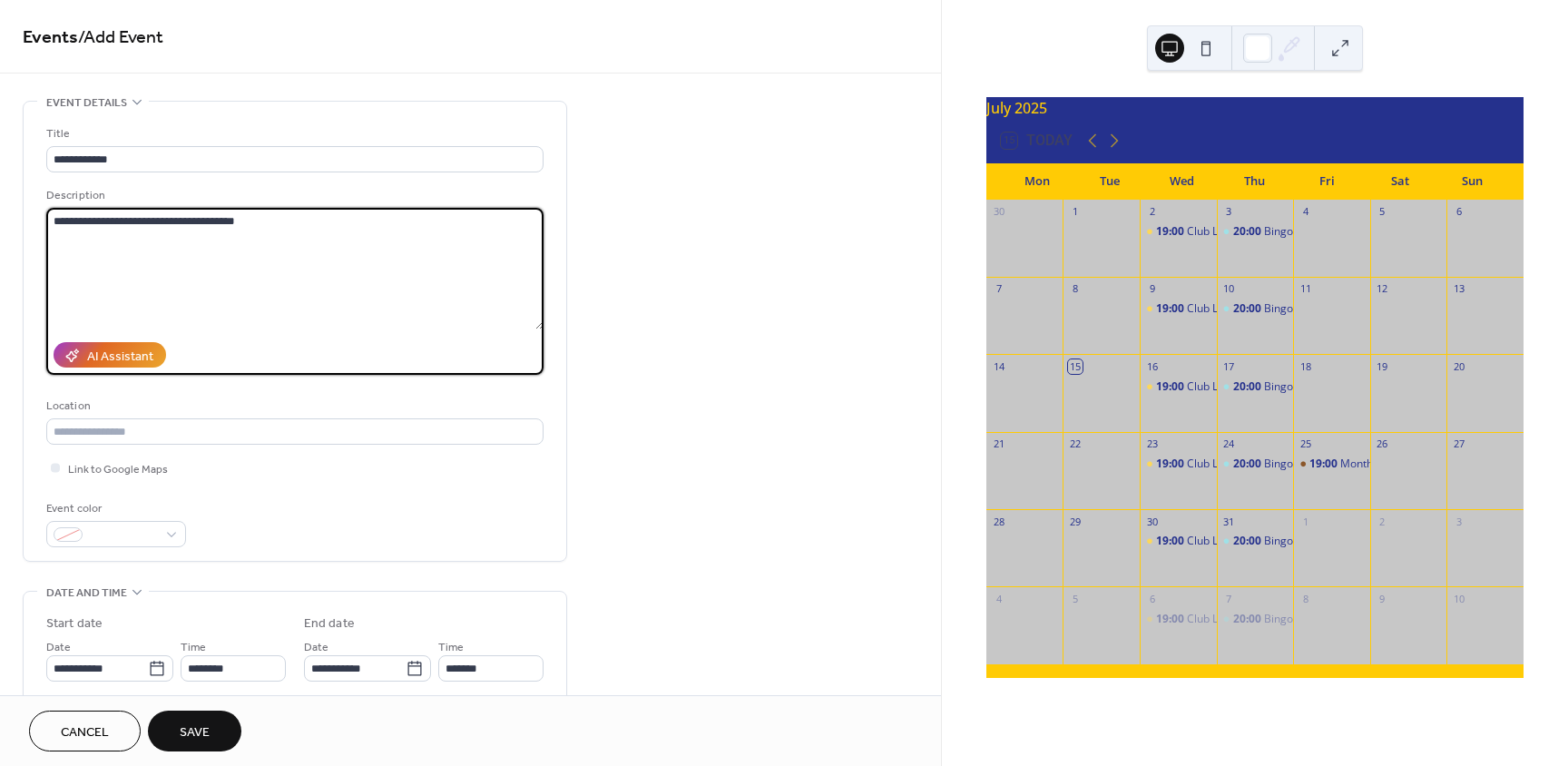 click on "**********" at bounding box center (295, 269) 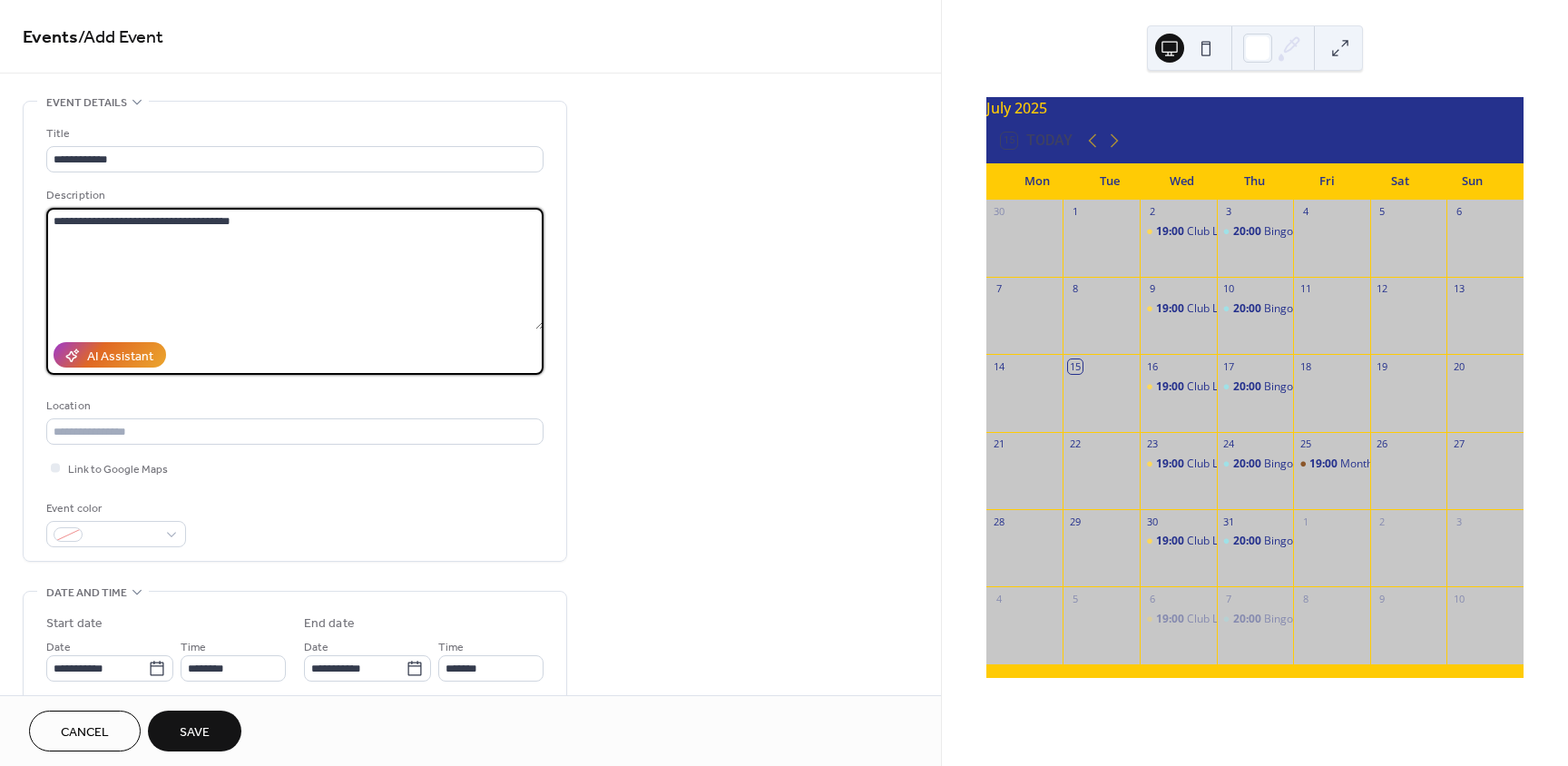 type on "**********" 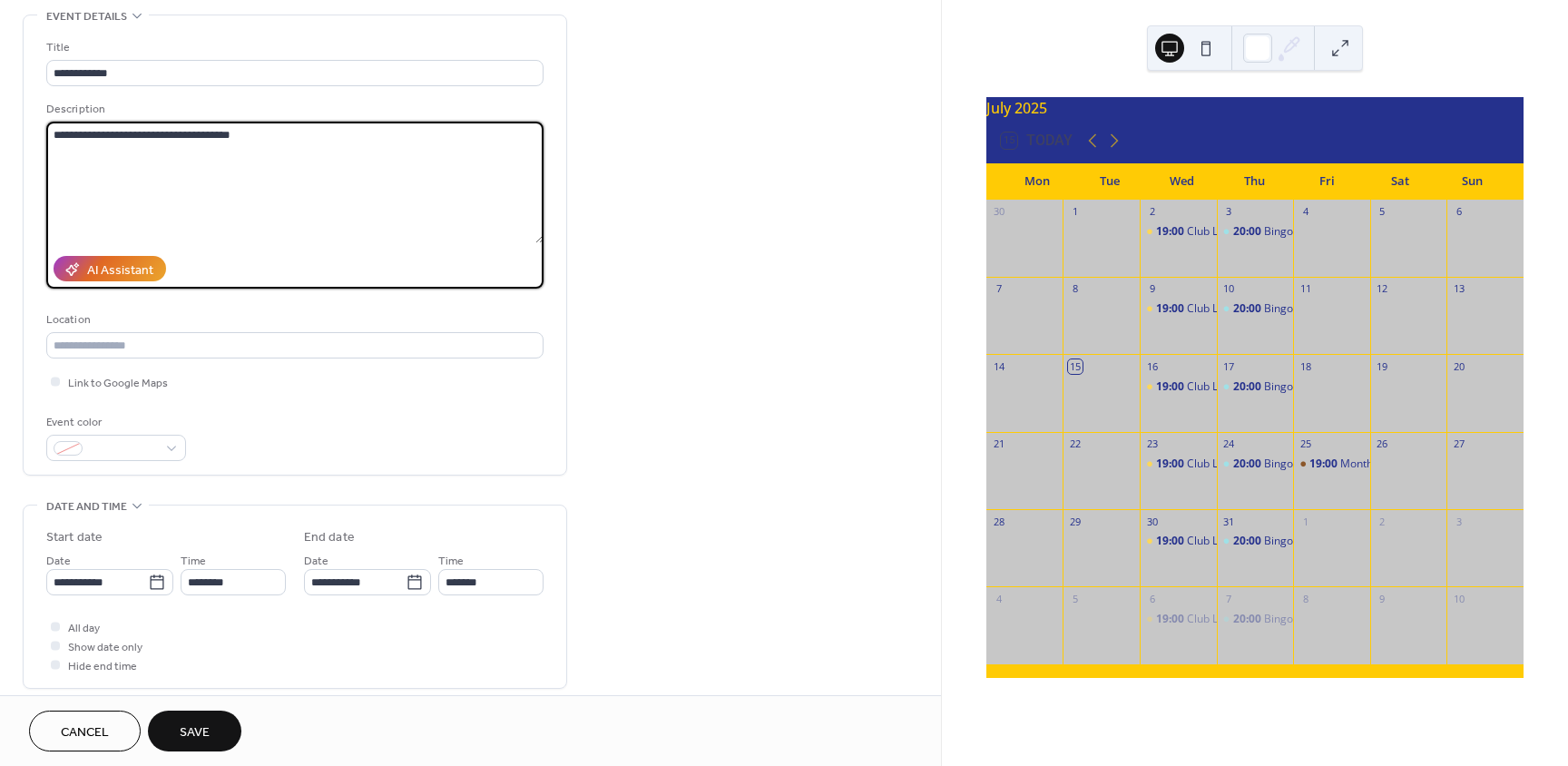 scroll, scrollTop: 91, scrollLeft: 0, axis: vertical 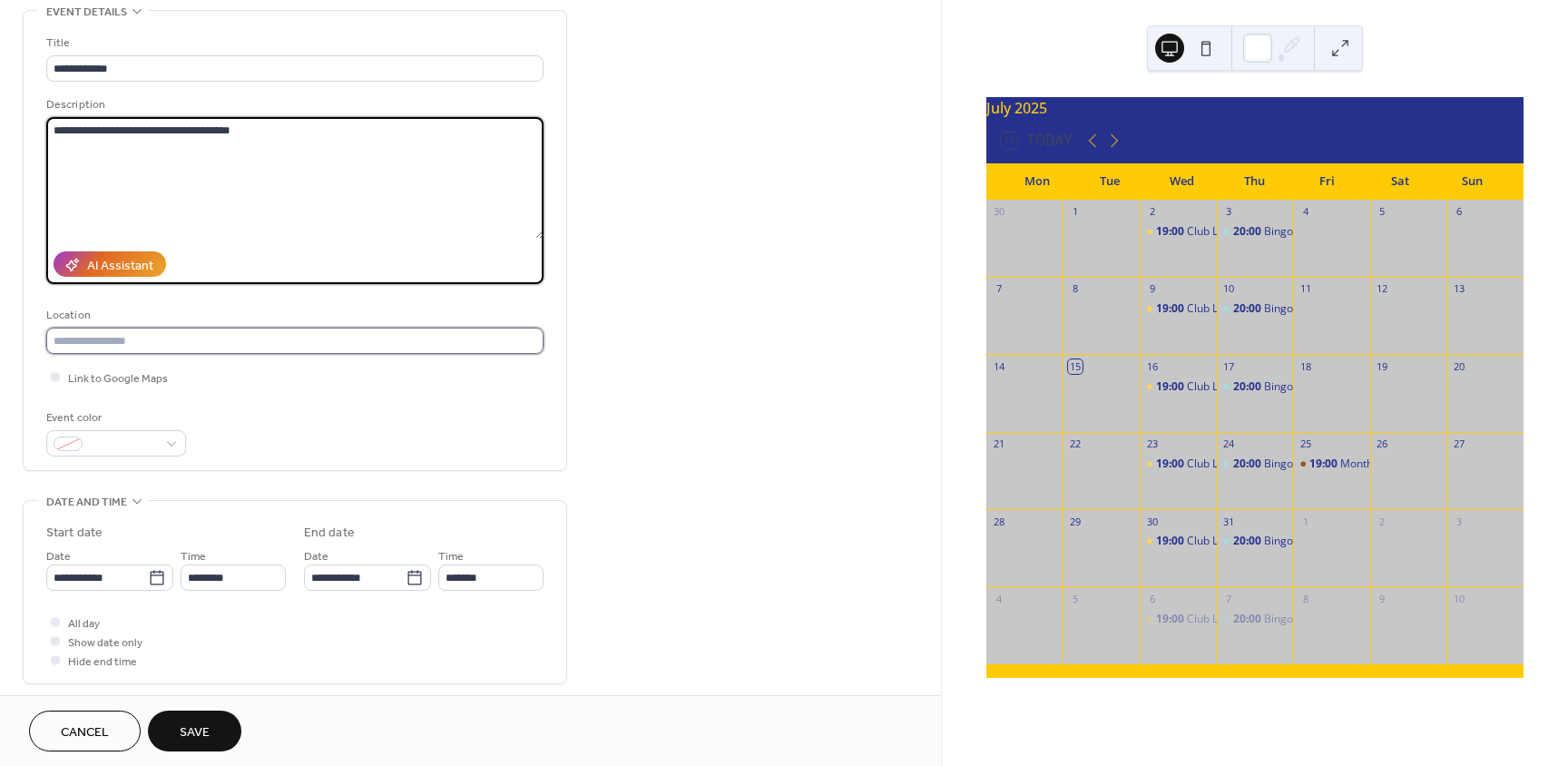 click at bounding box center [295, 340] 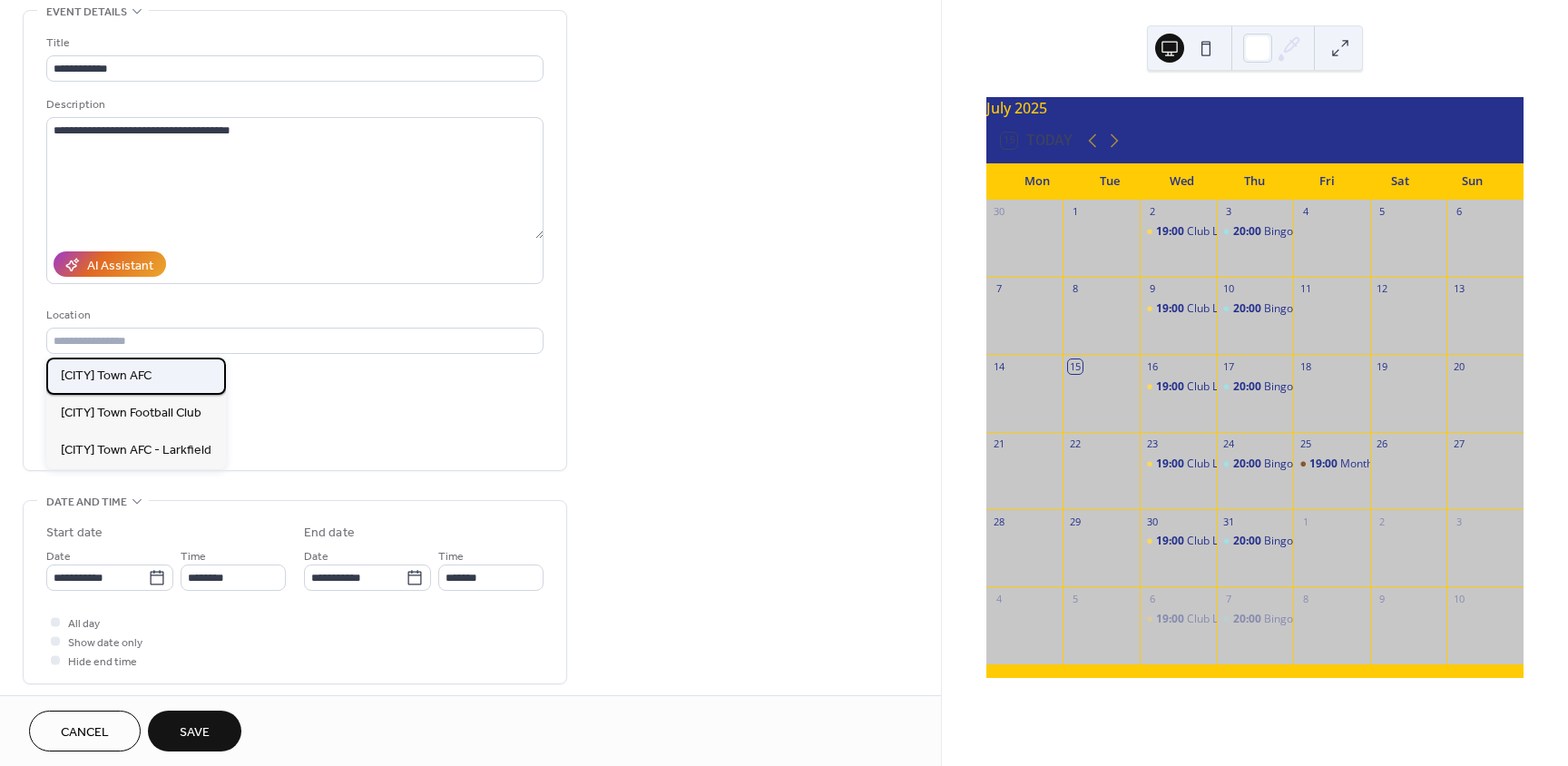 click on "Caldicot Town AFC" at bounding box center (106, 376) 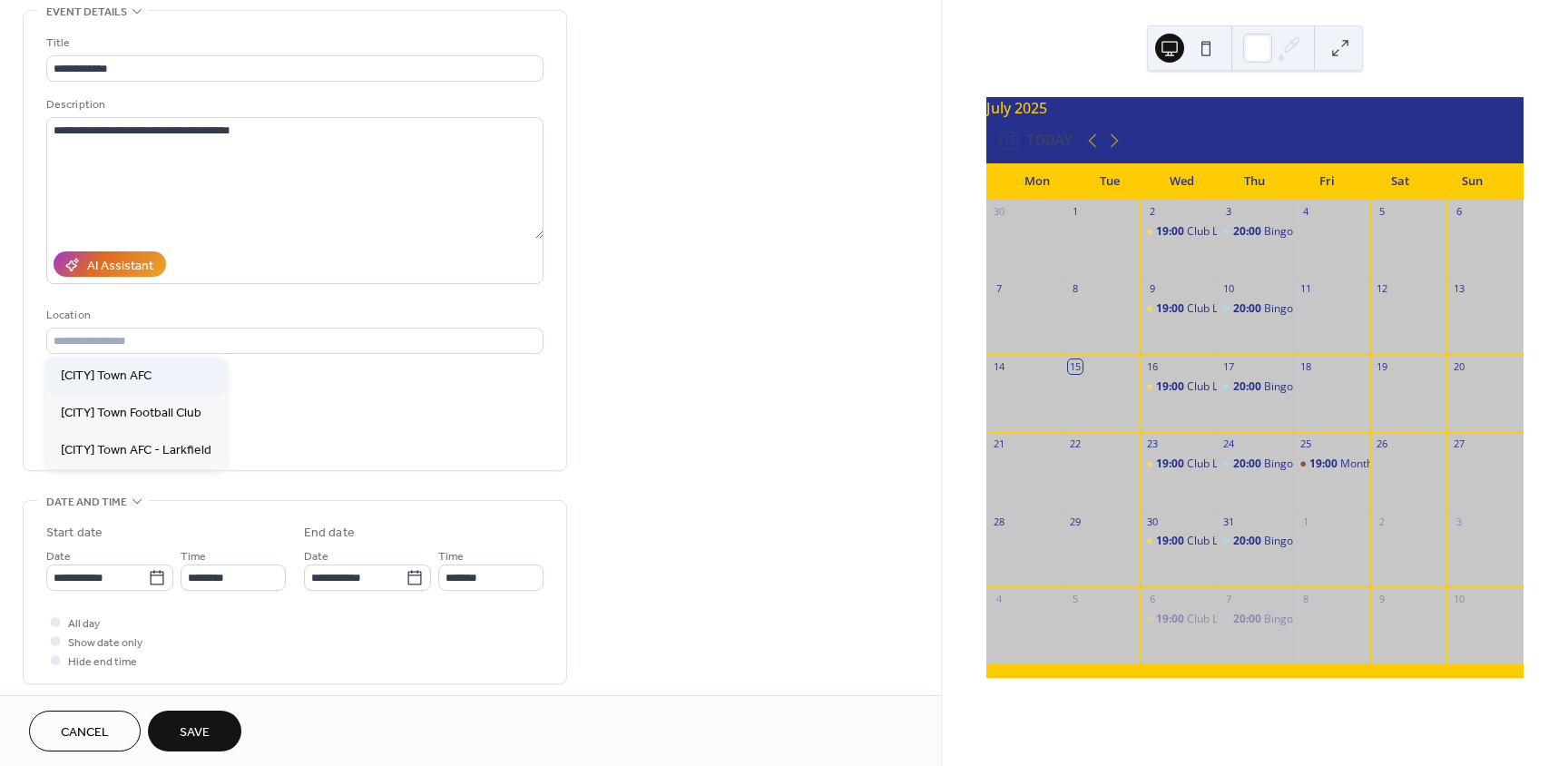 type on "**********" 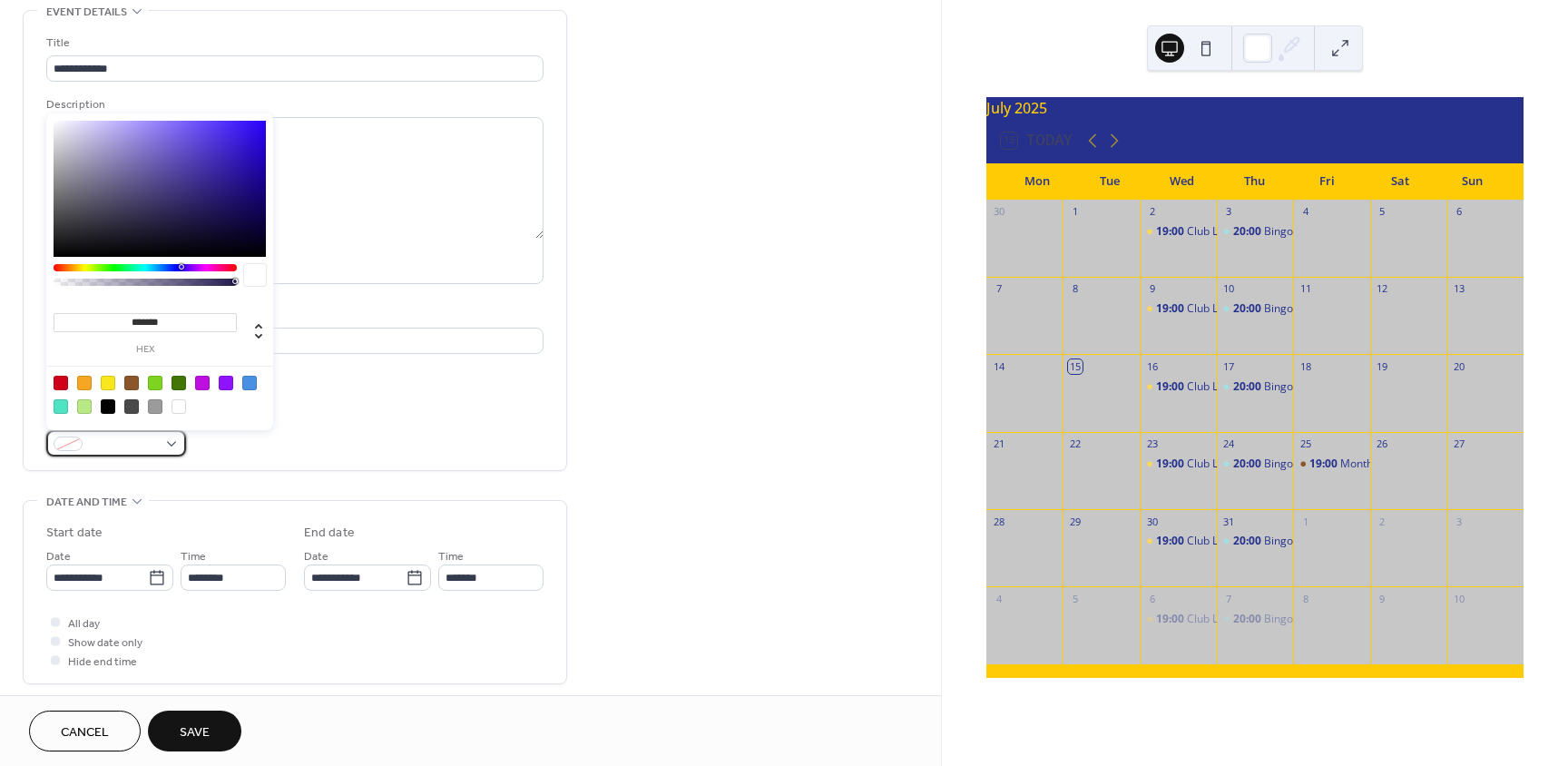 click at bounding box center [123, 445] 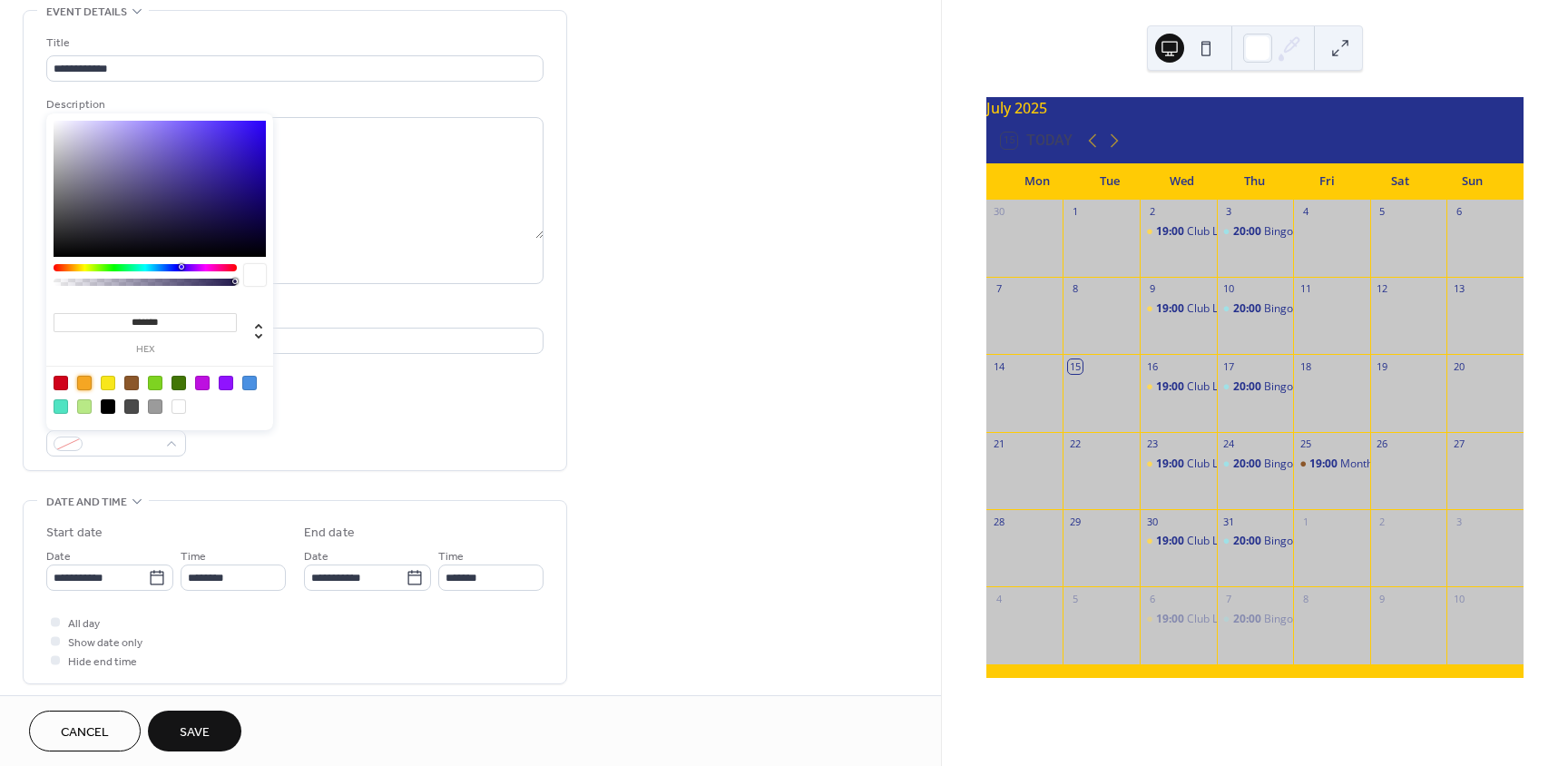 click at bounding box center [84, 383] 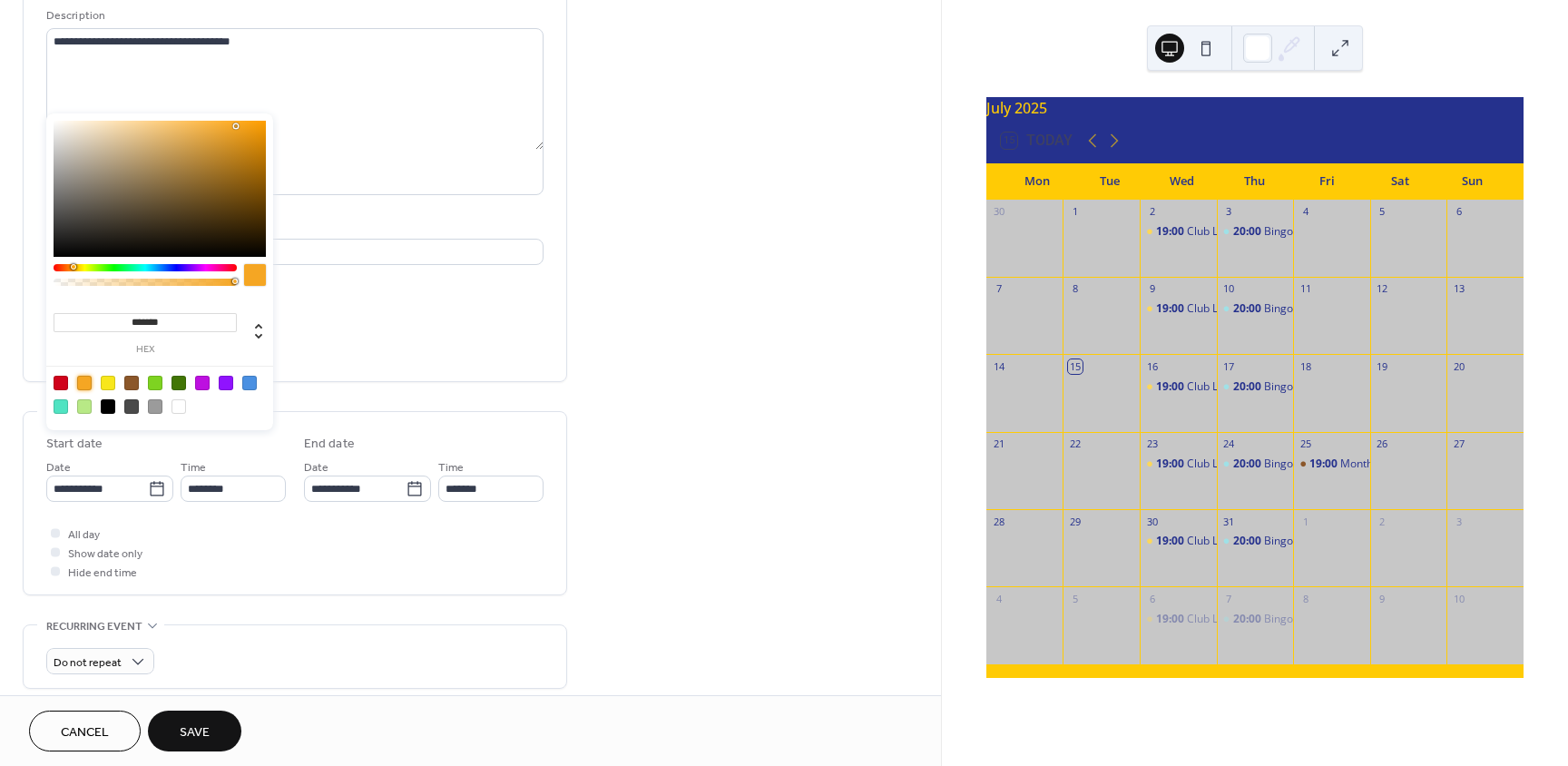 scroll, scrollTop: 182, scrollLeft: 0, axis: vertical 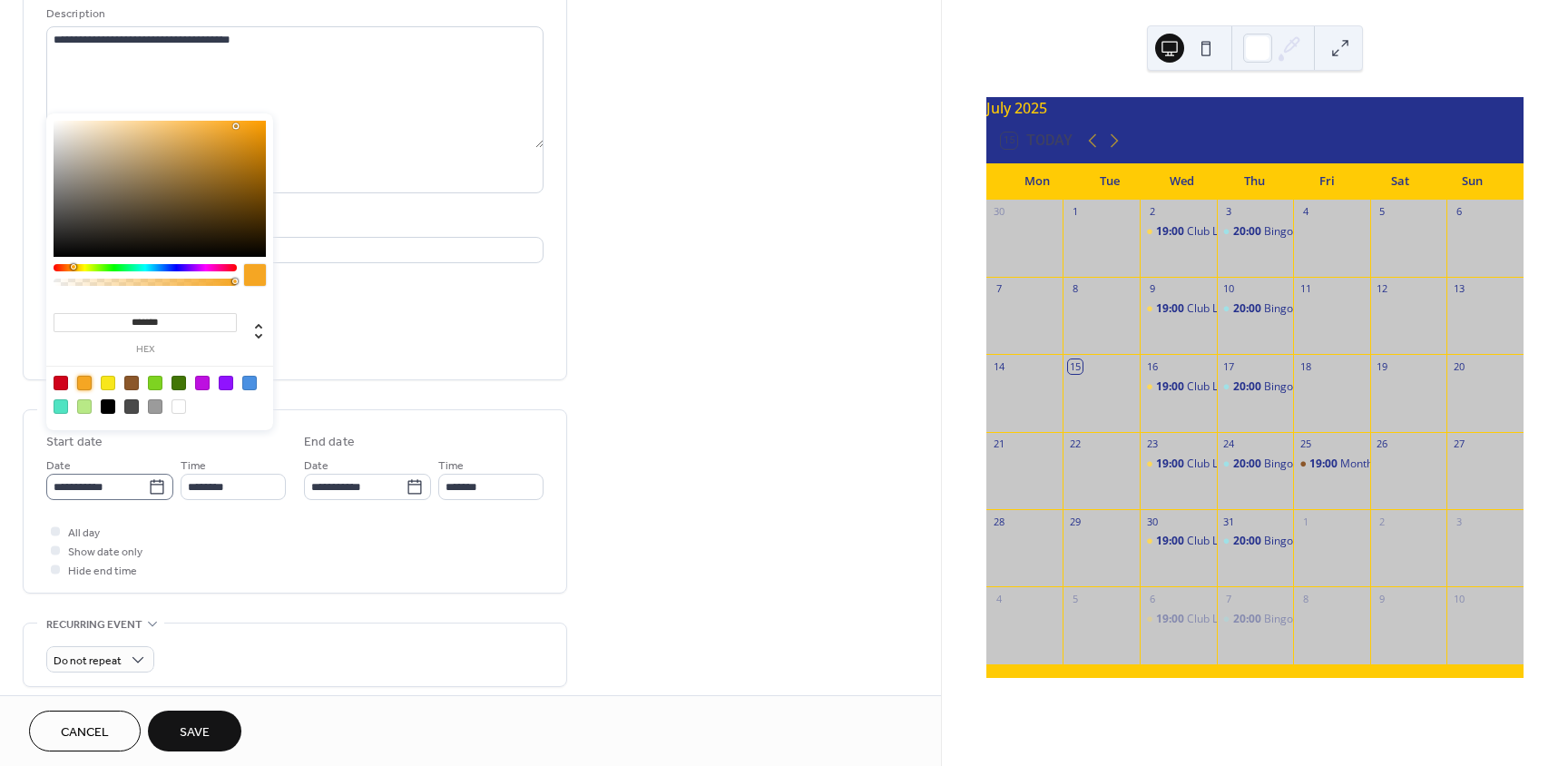 click 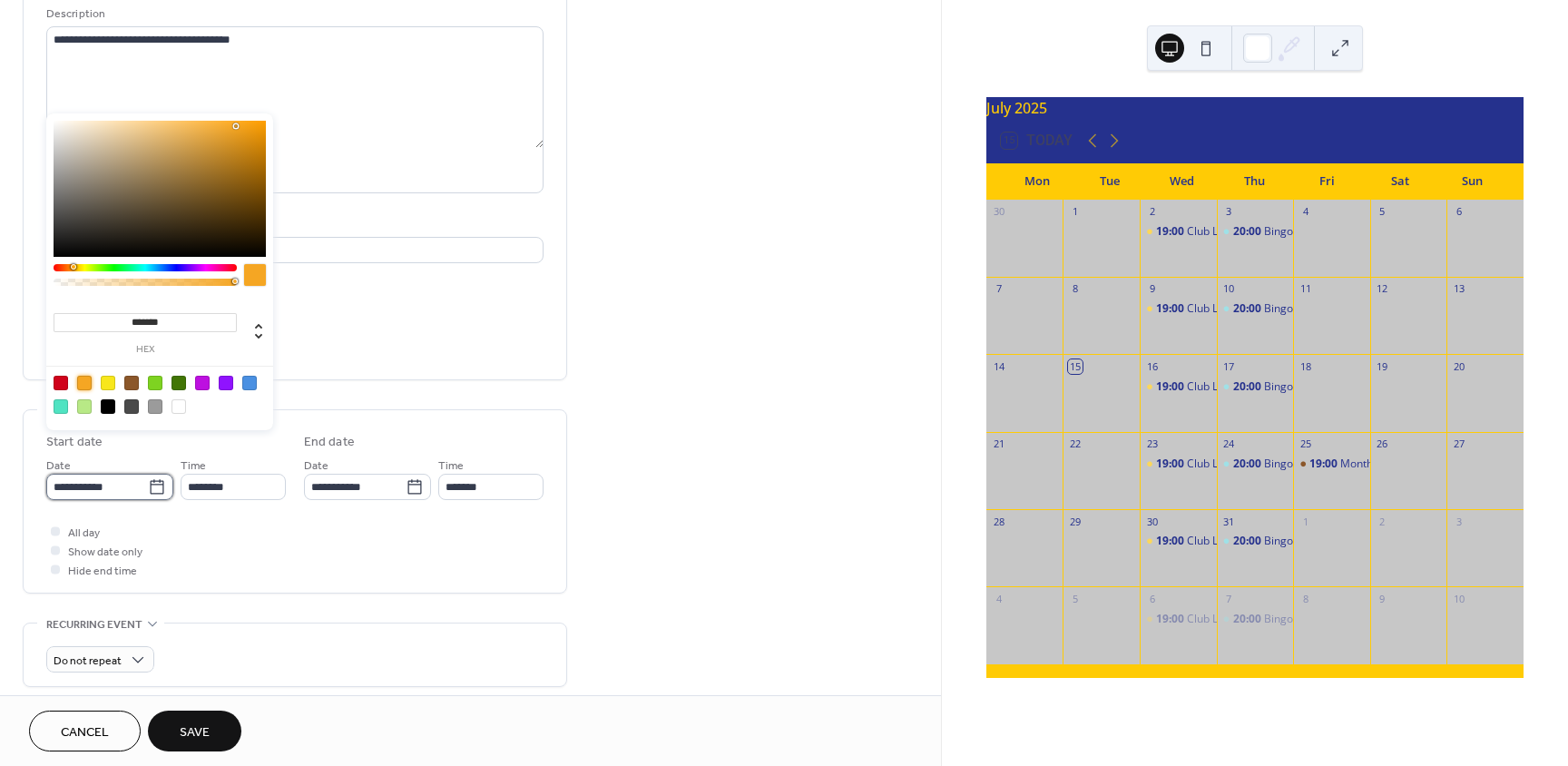 click on "**********" at bounding box center (97, 486) 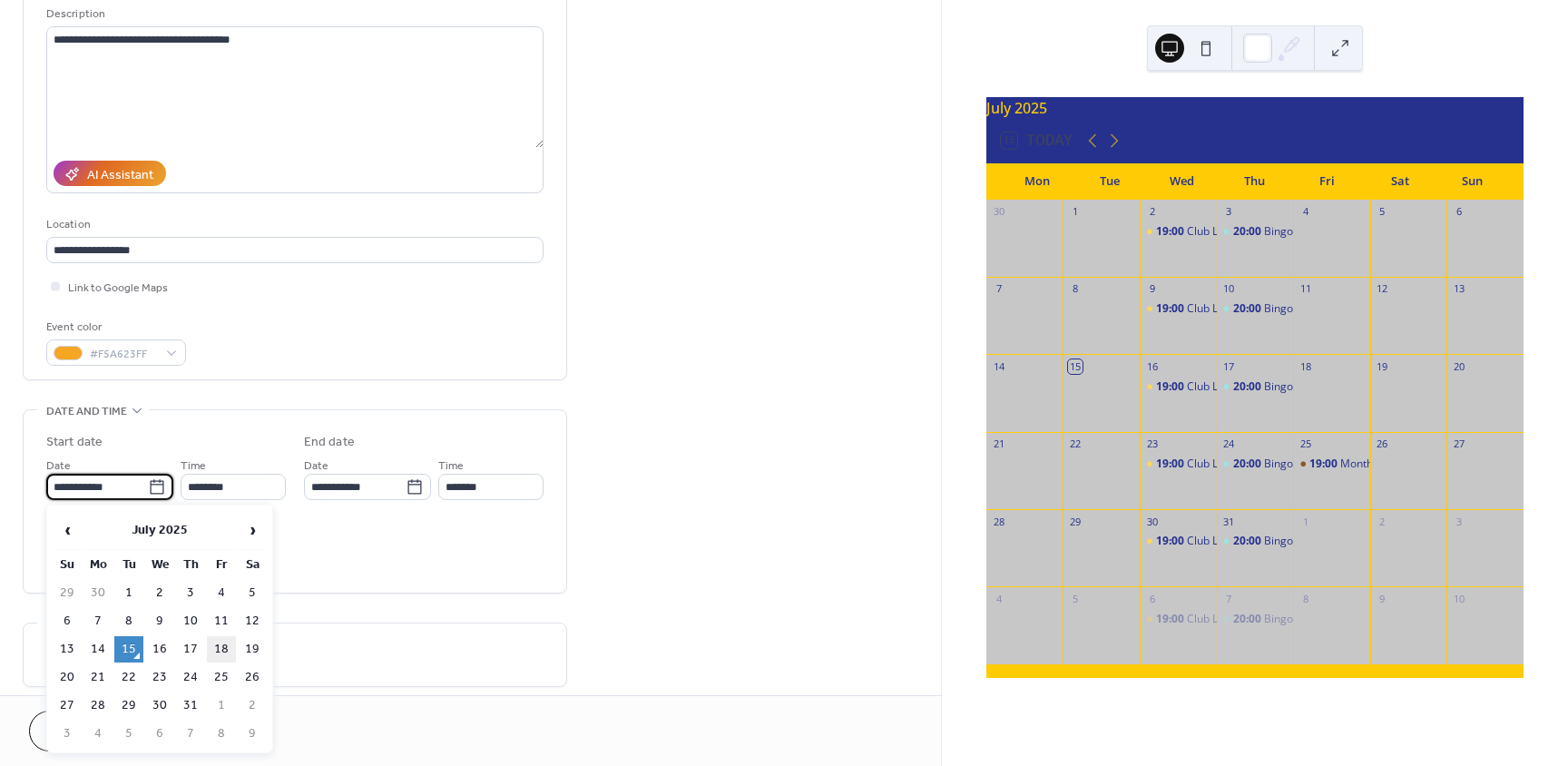click on "18" at bounding box center [221, 649] 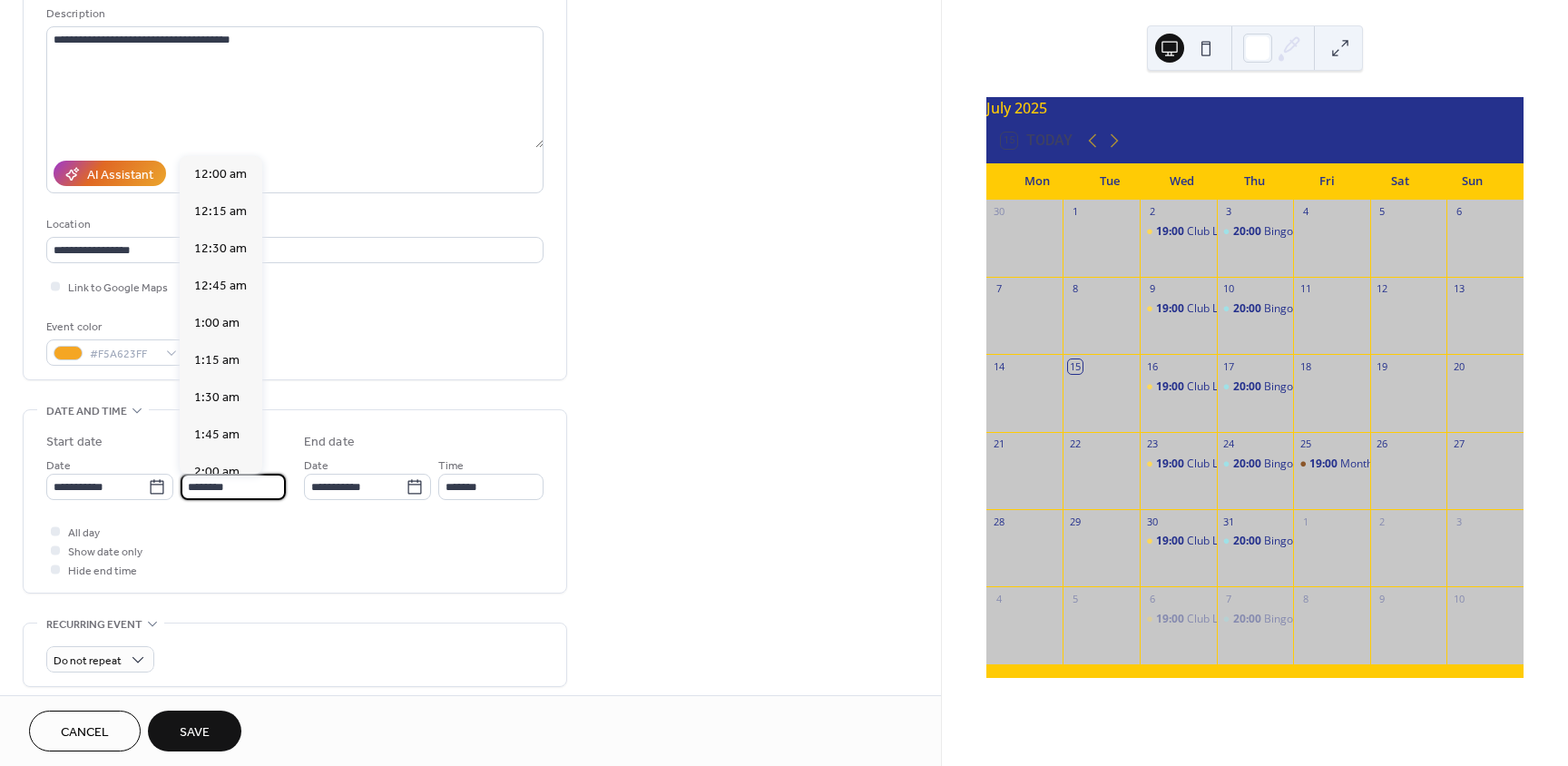 click on "********" at bounding box center [233, 486] 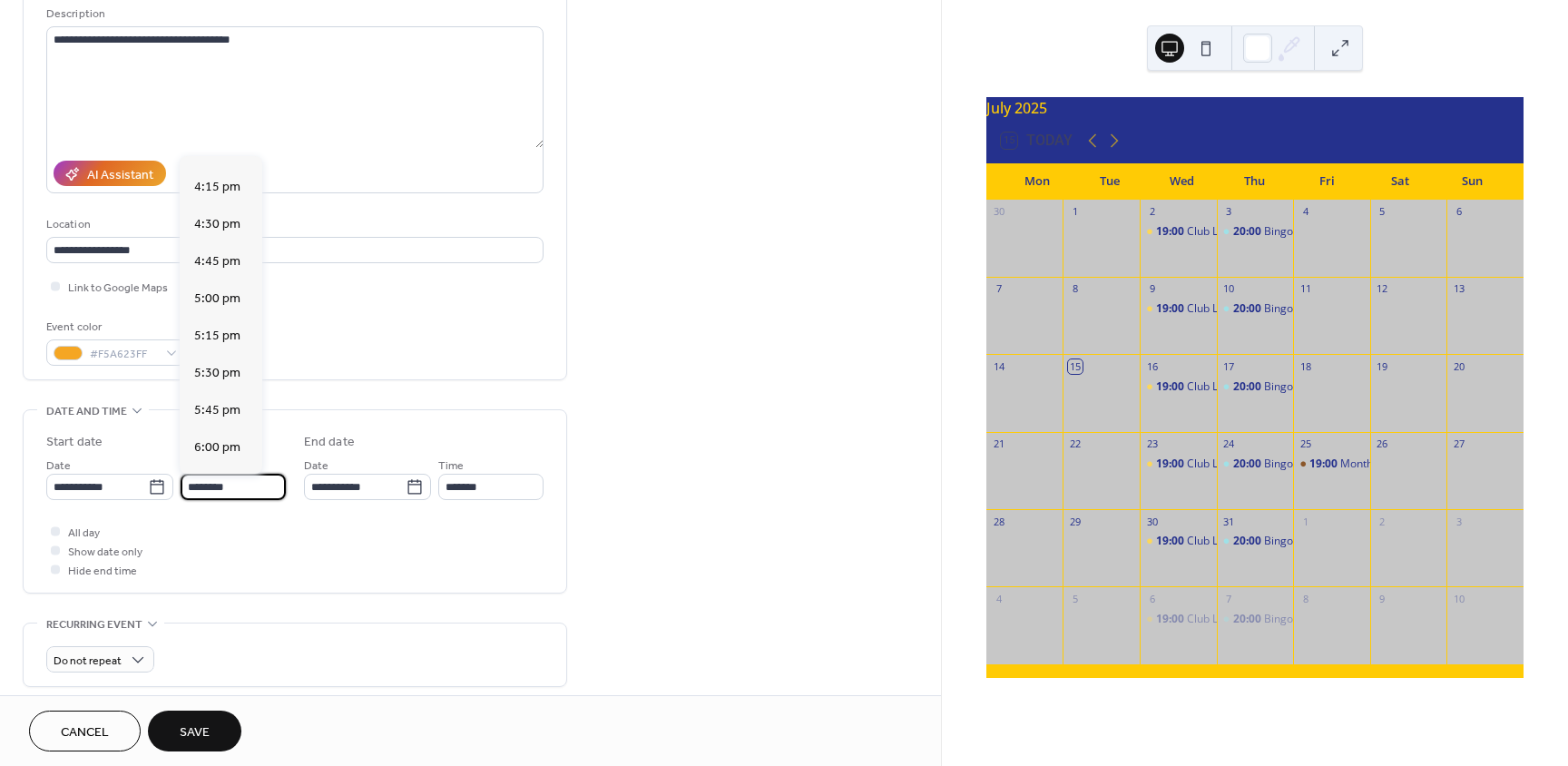 scroll, scrollTop: 2421, scrollLeft: 0, axis: vertical 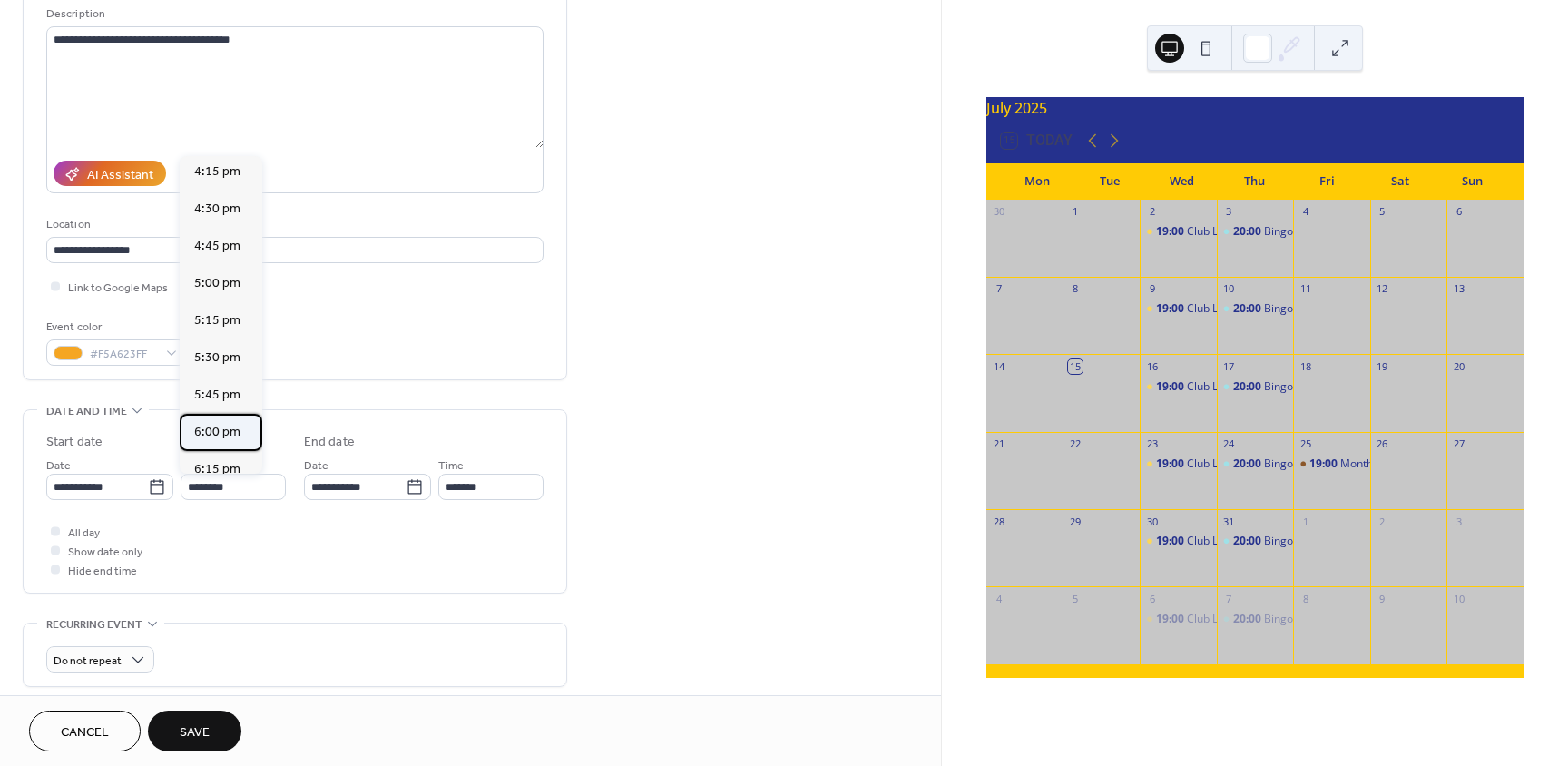 click on "6:00 pm" at bounding box center (217, 432) 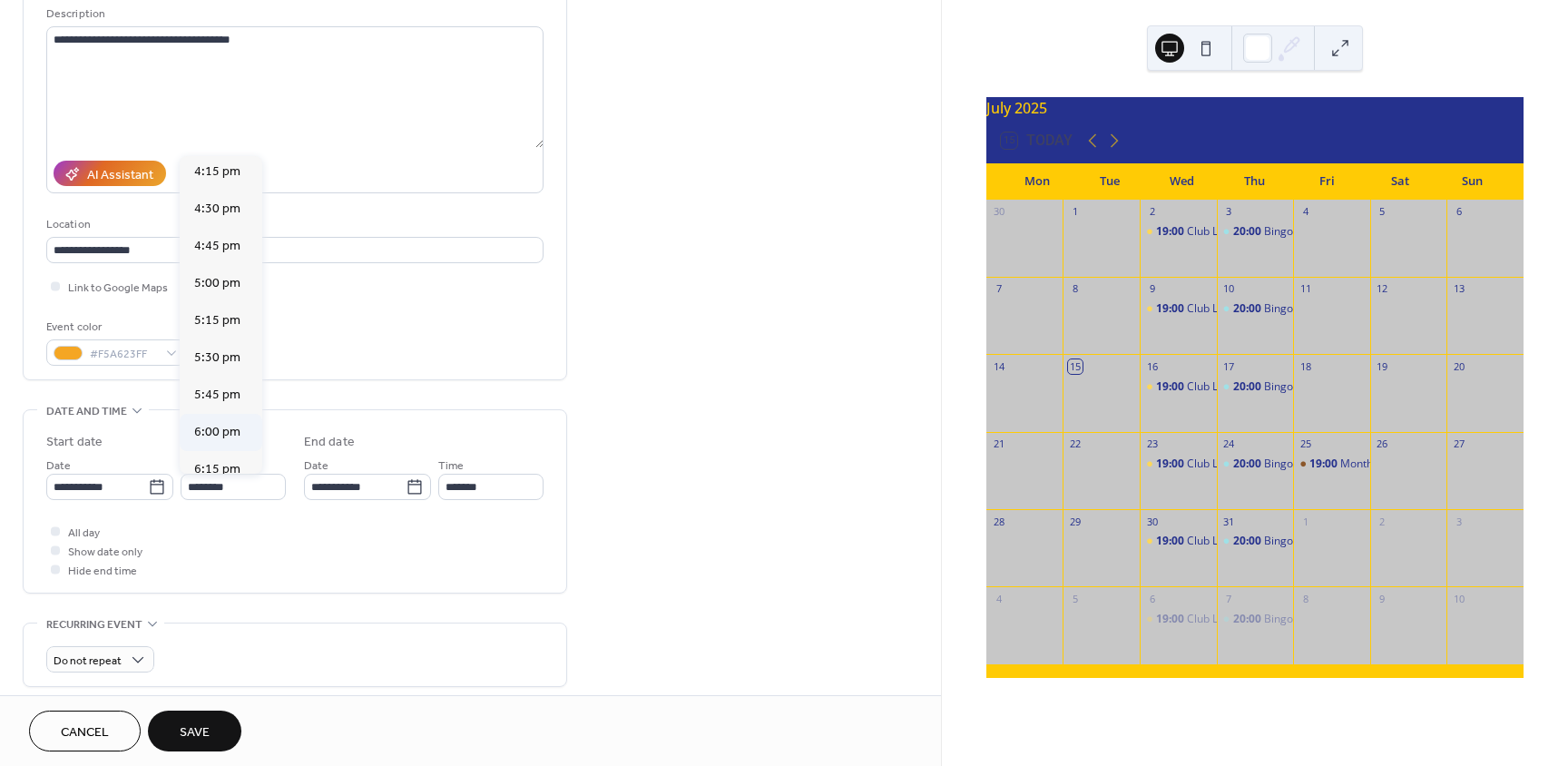type on "*******" 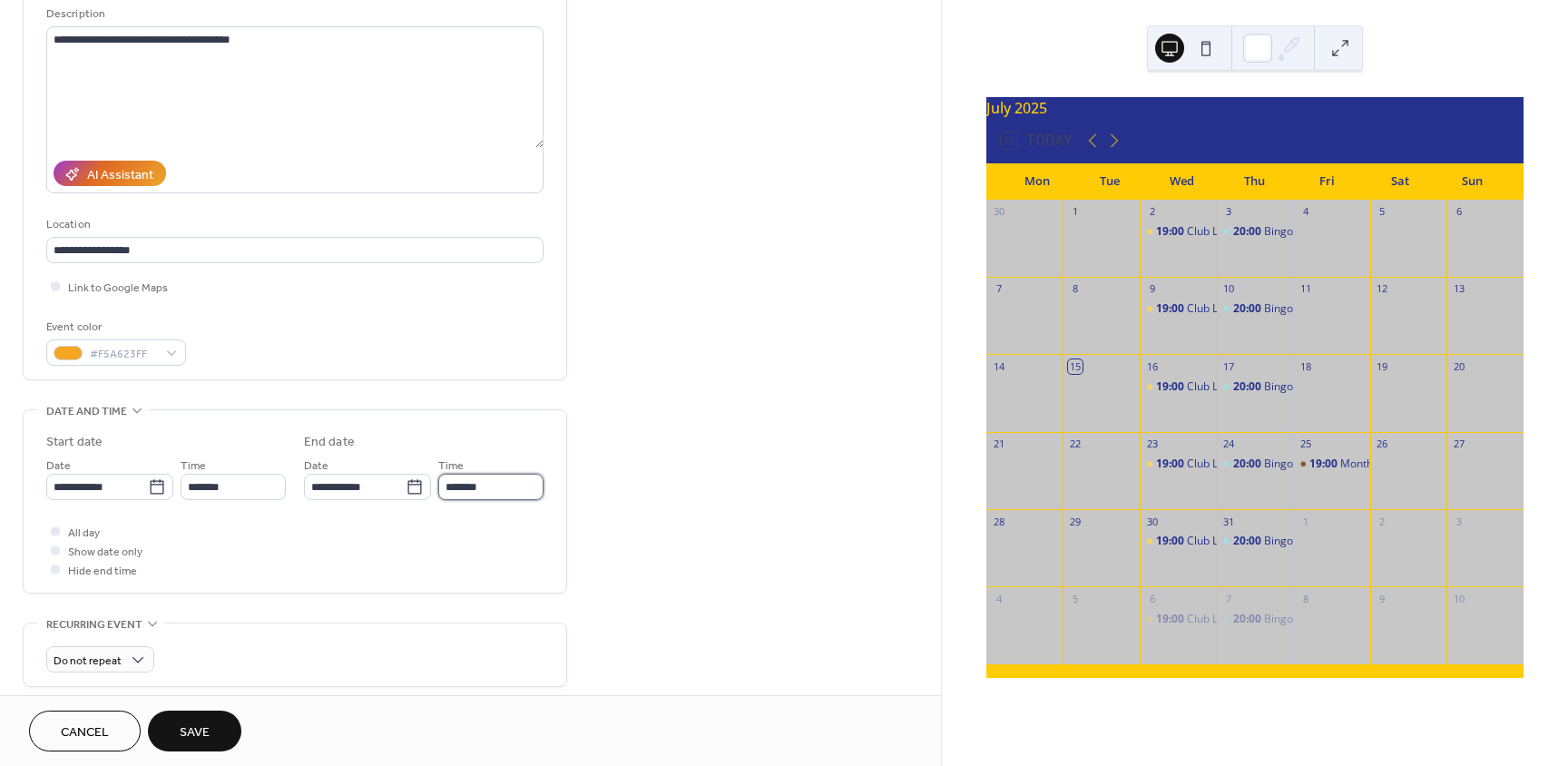 click on "*******" at bounding box center [491, 486] 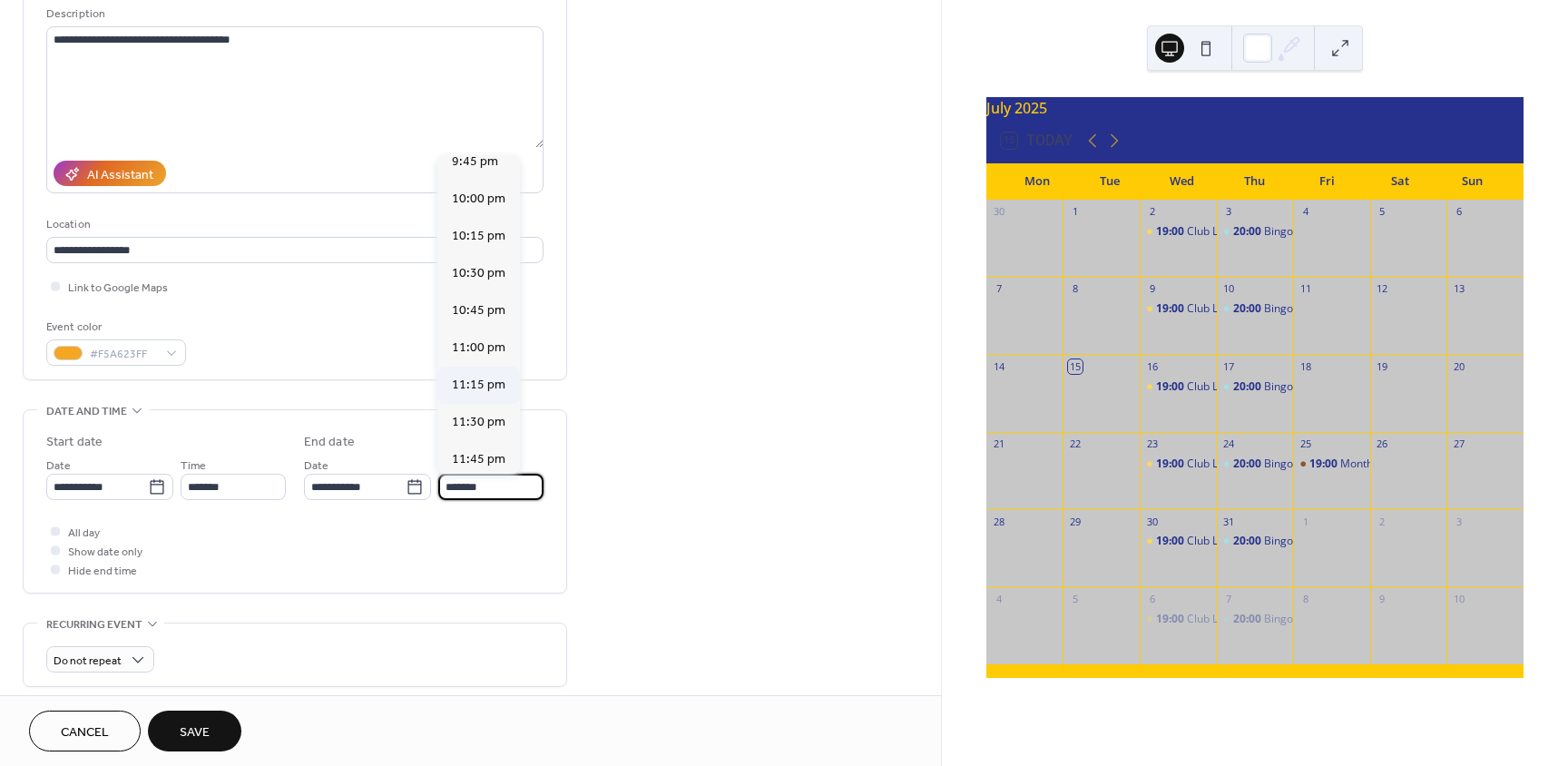 scroll, scrollTop: 538, scrollLeft: 0, axis: vertical 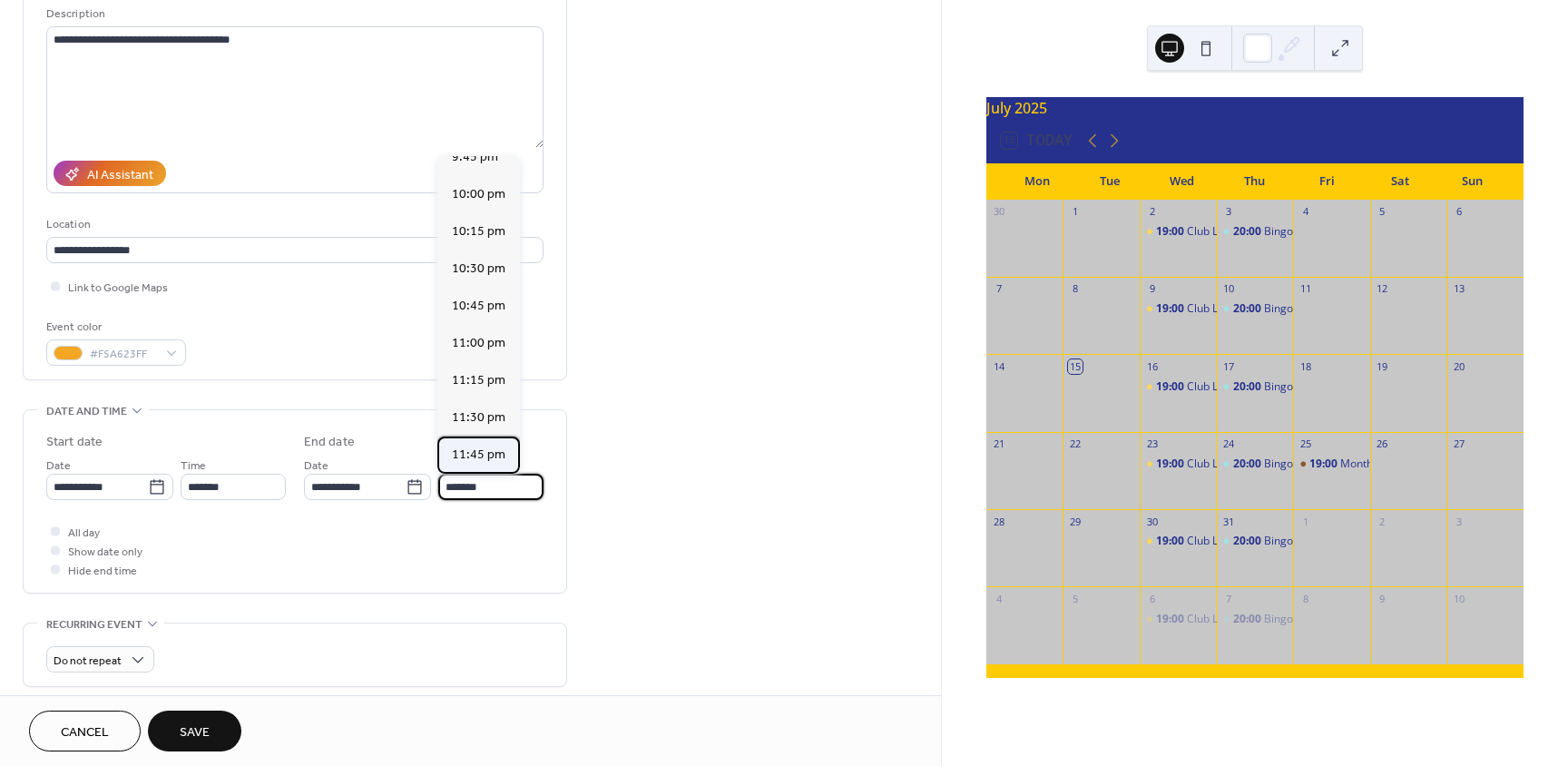 click on "11:45 pm" at bounding box center (478, 455) 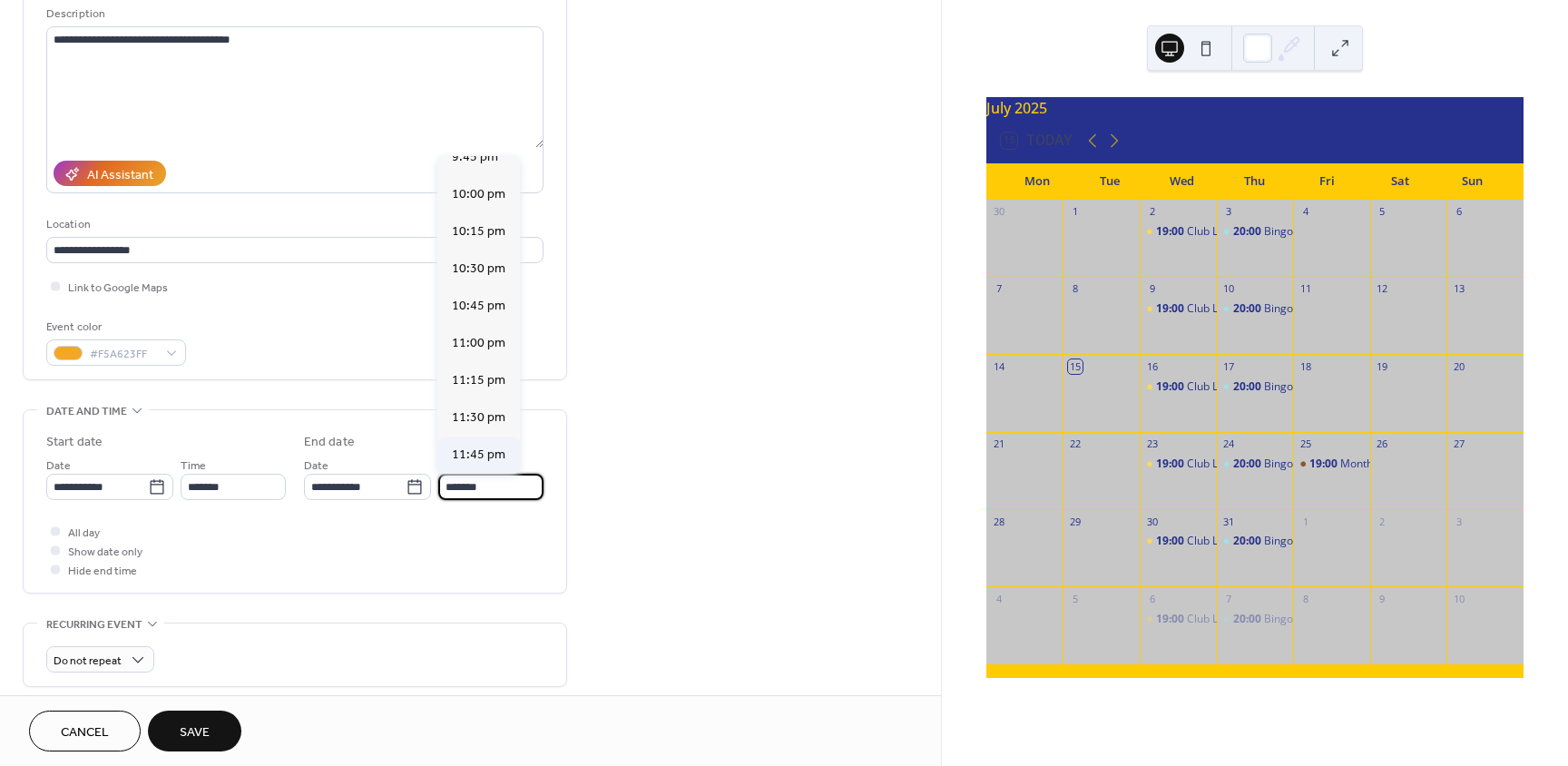 type on "********" 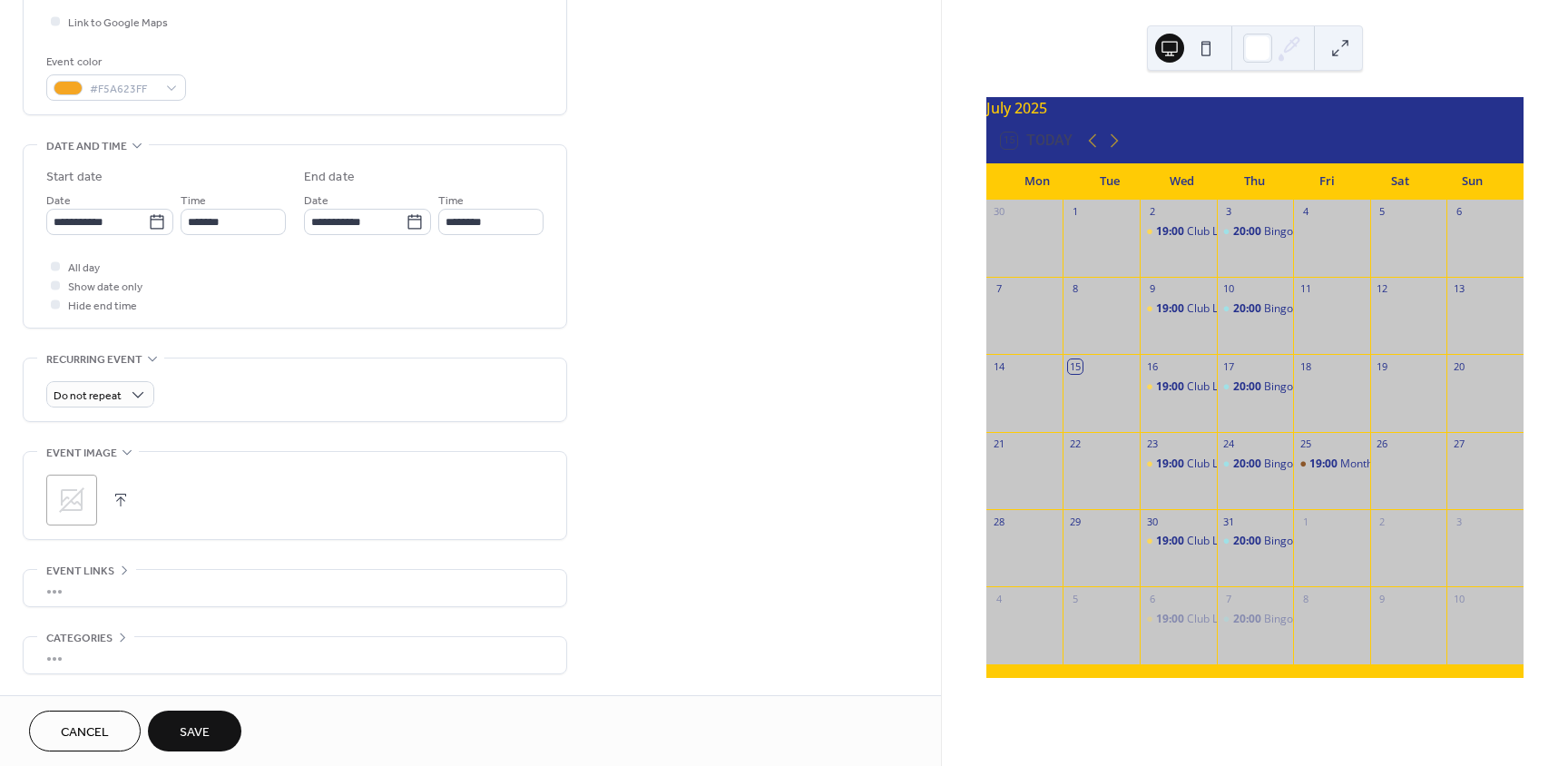 scroll, scrollTop: 454, scrollLeft: 0, axis: vertical 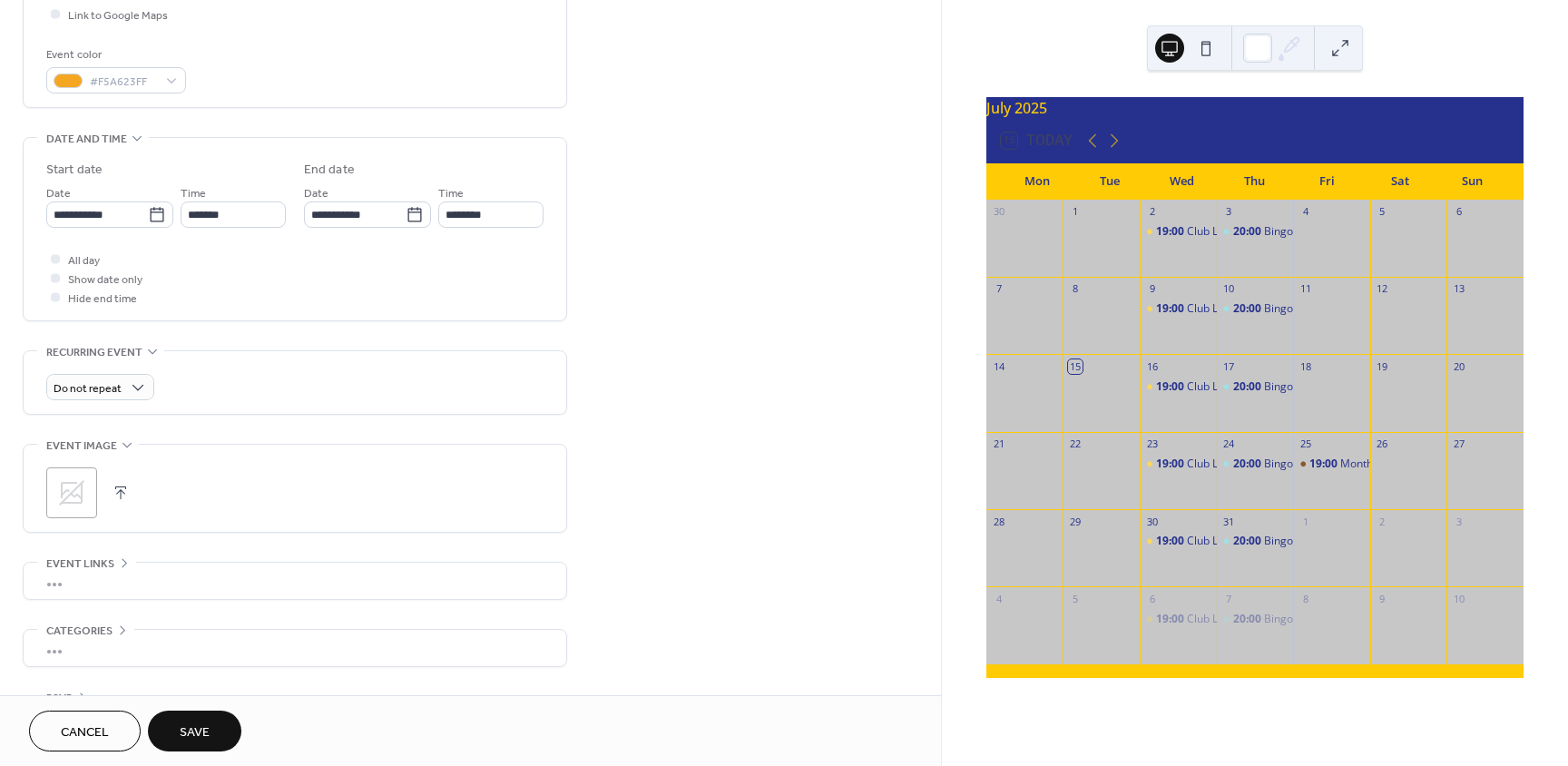 click 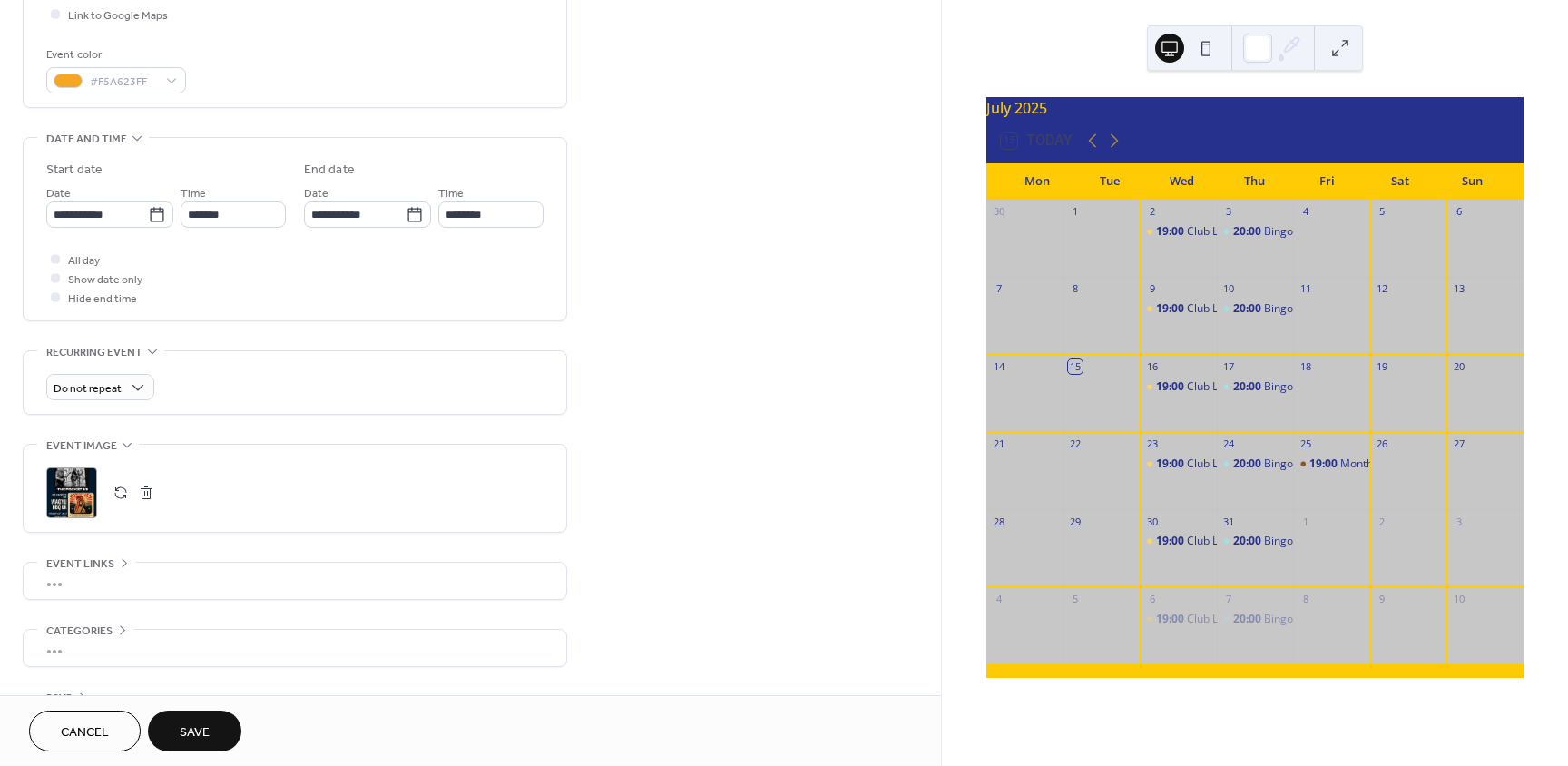 click on "•••" at bounding box center (295, 581) 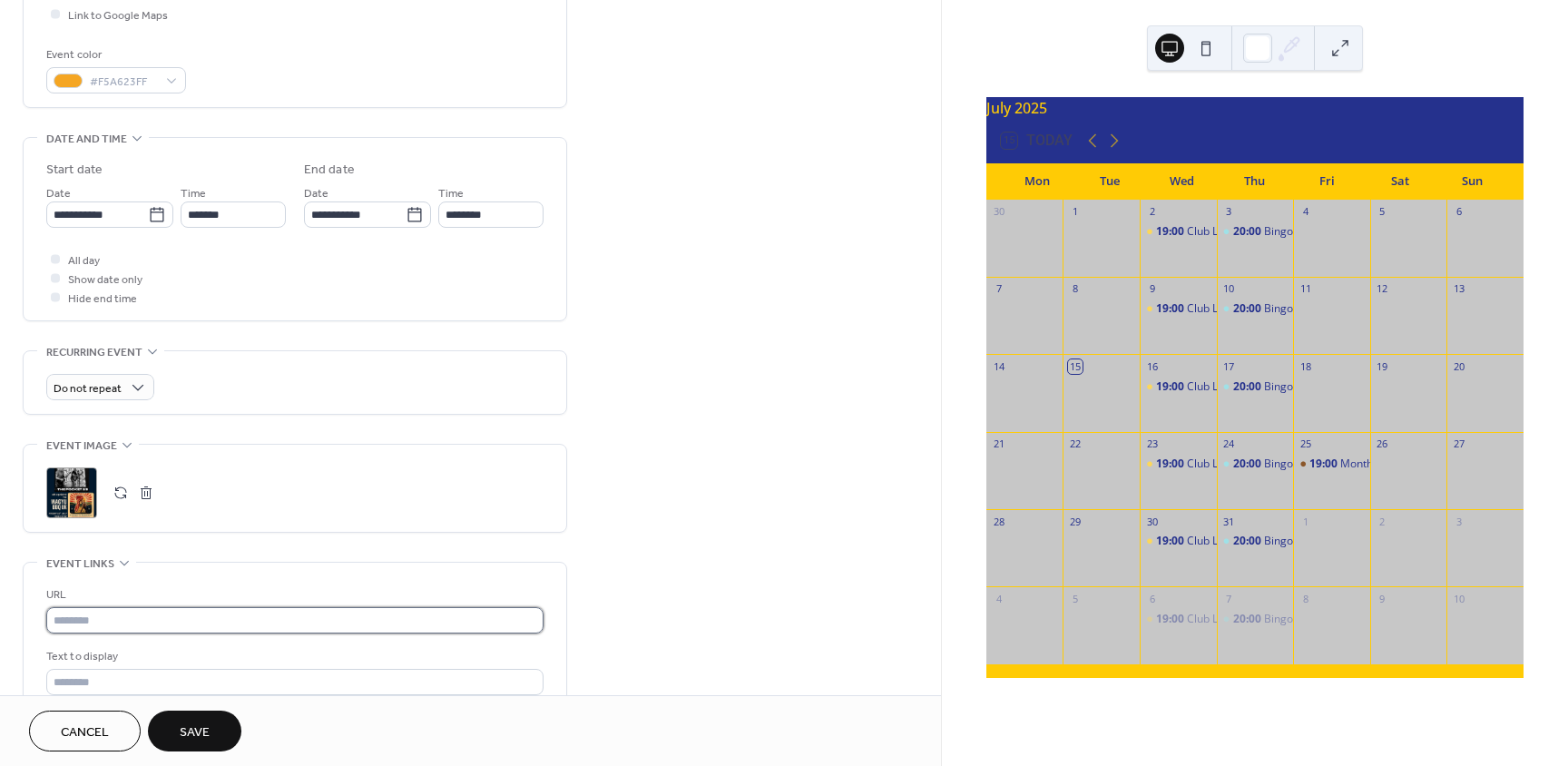 click at bounding box center (295, 620) 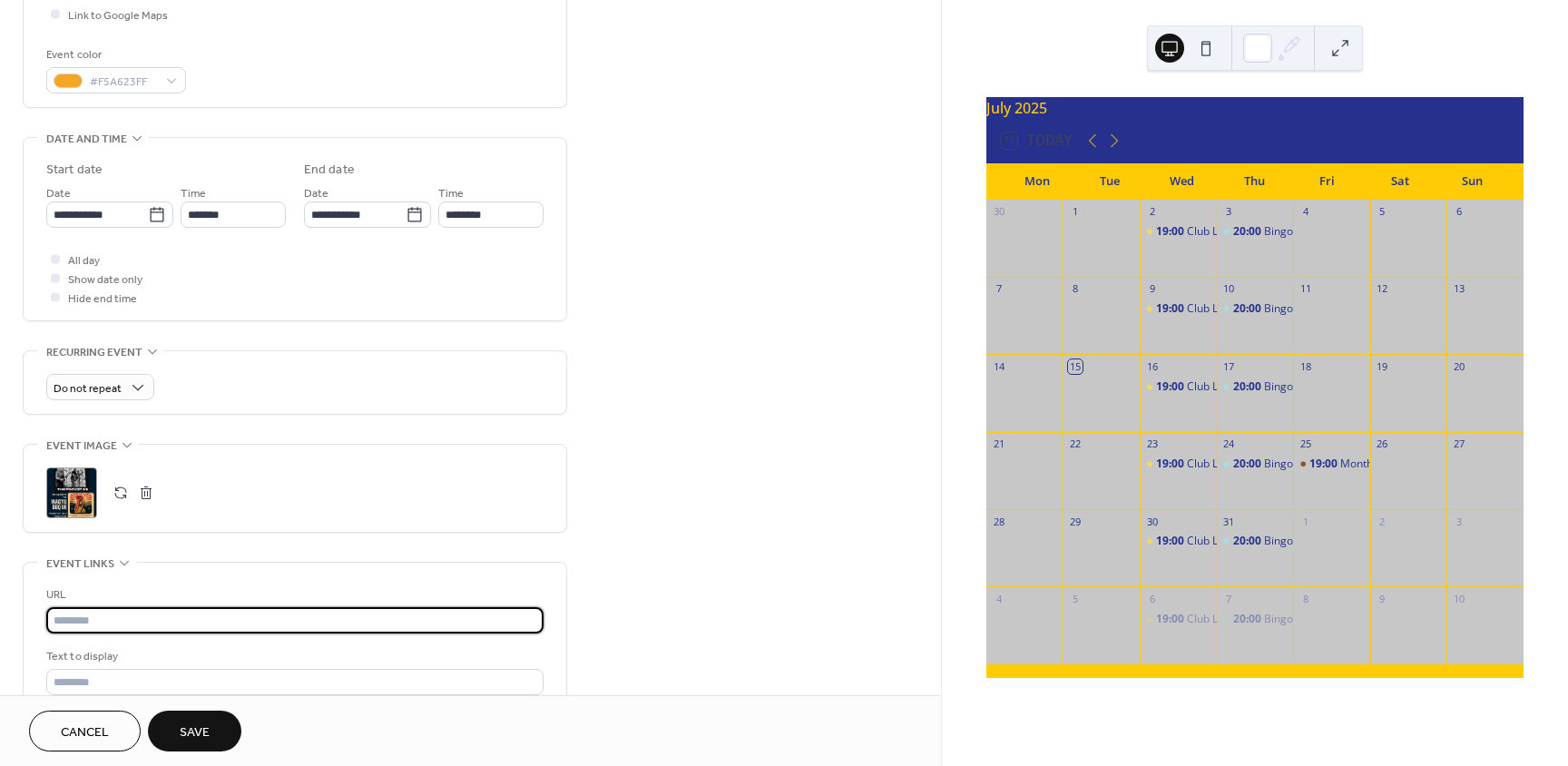 paste on "**********" 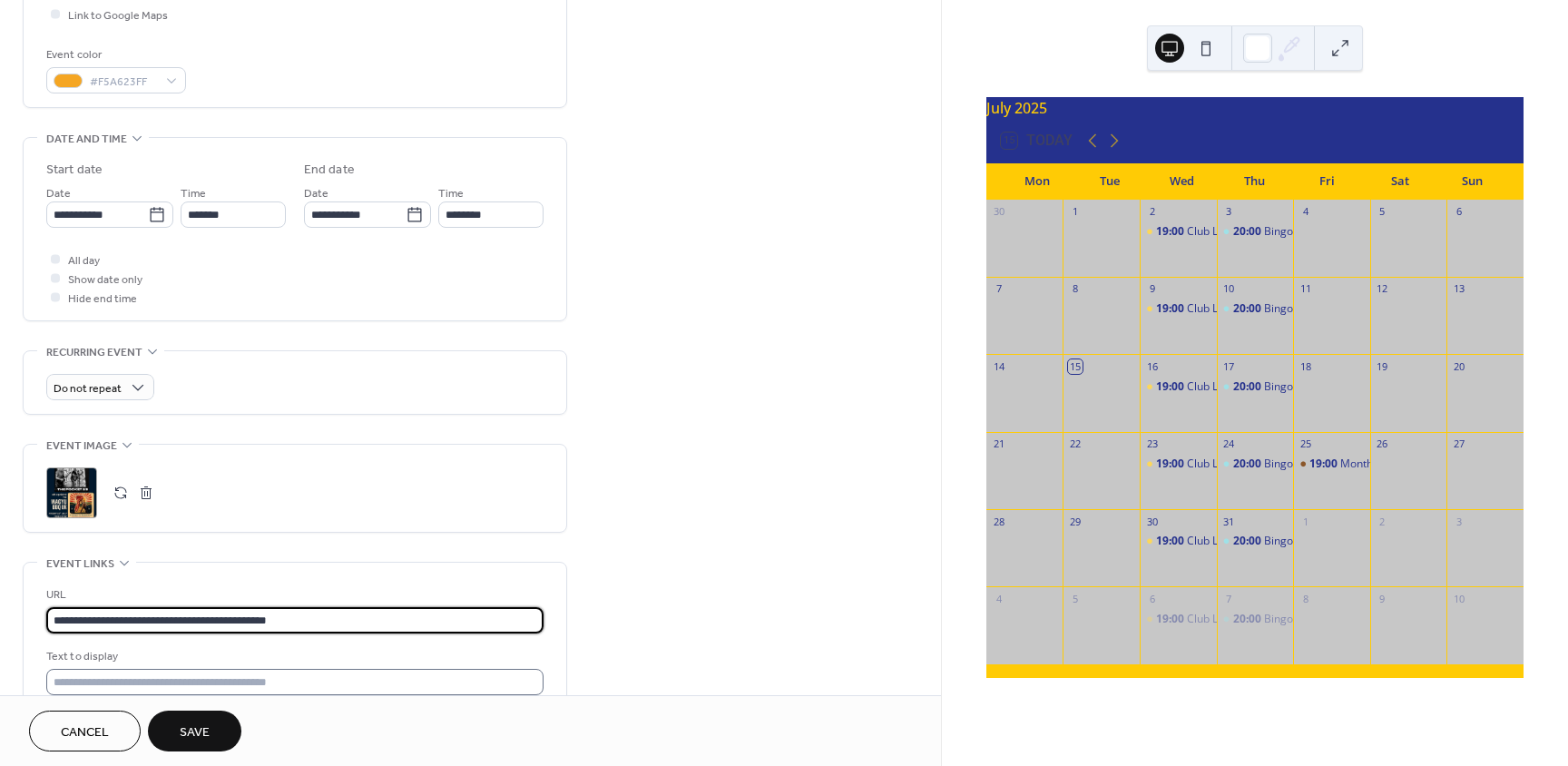 type on "**********" 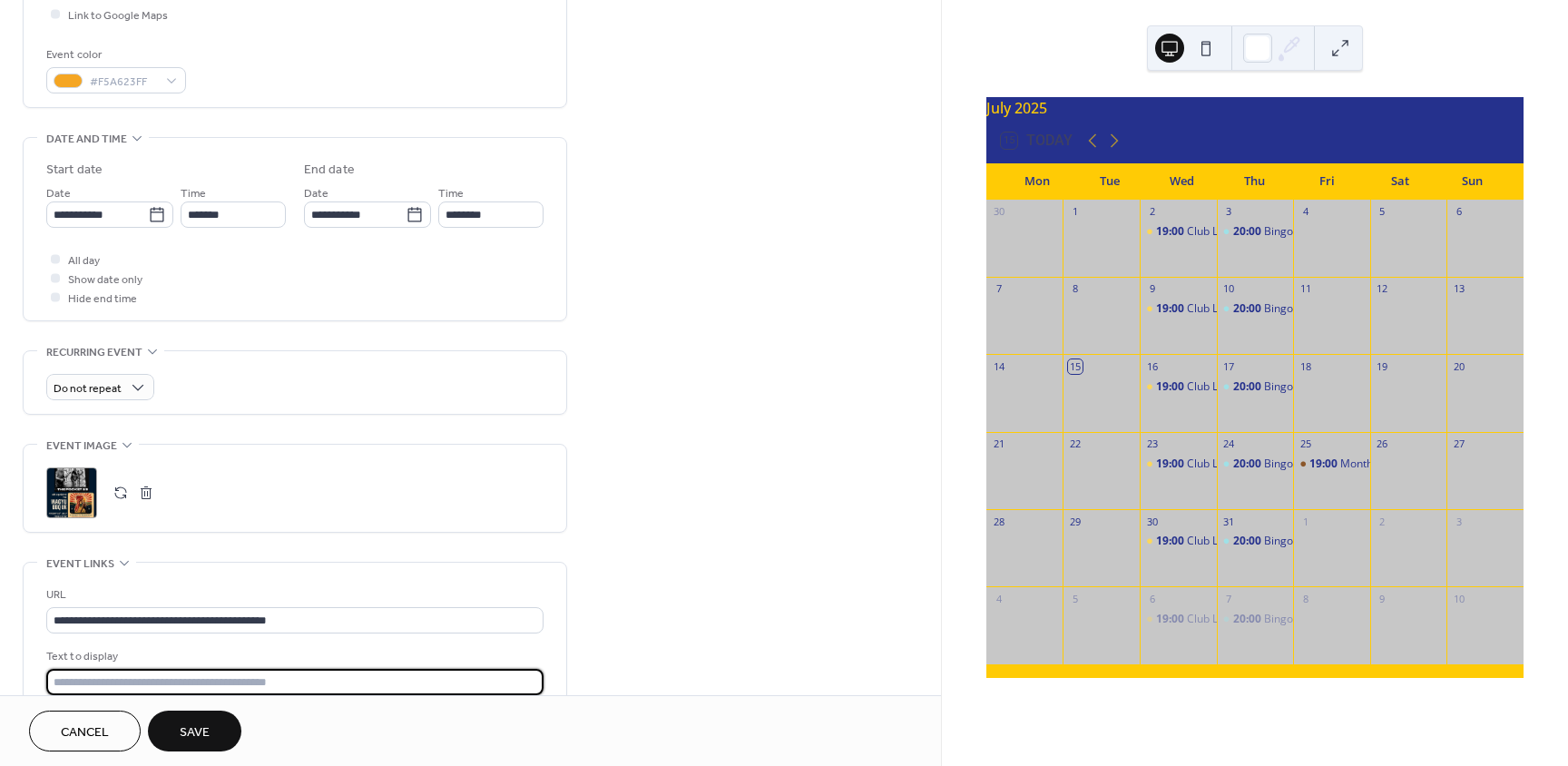 click at bounding box center (295, 682) 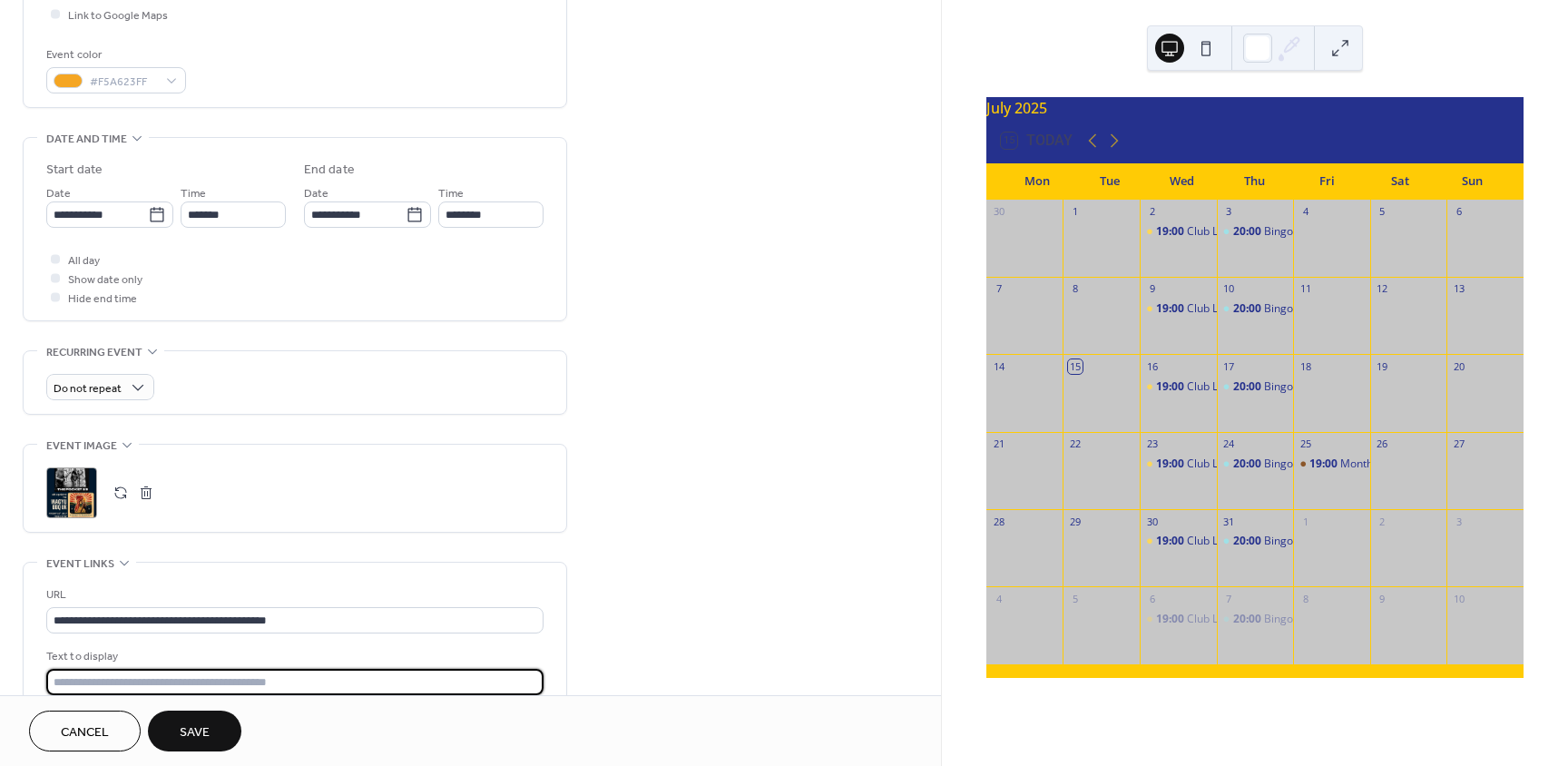 paste on "**********" 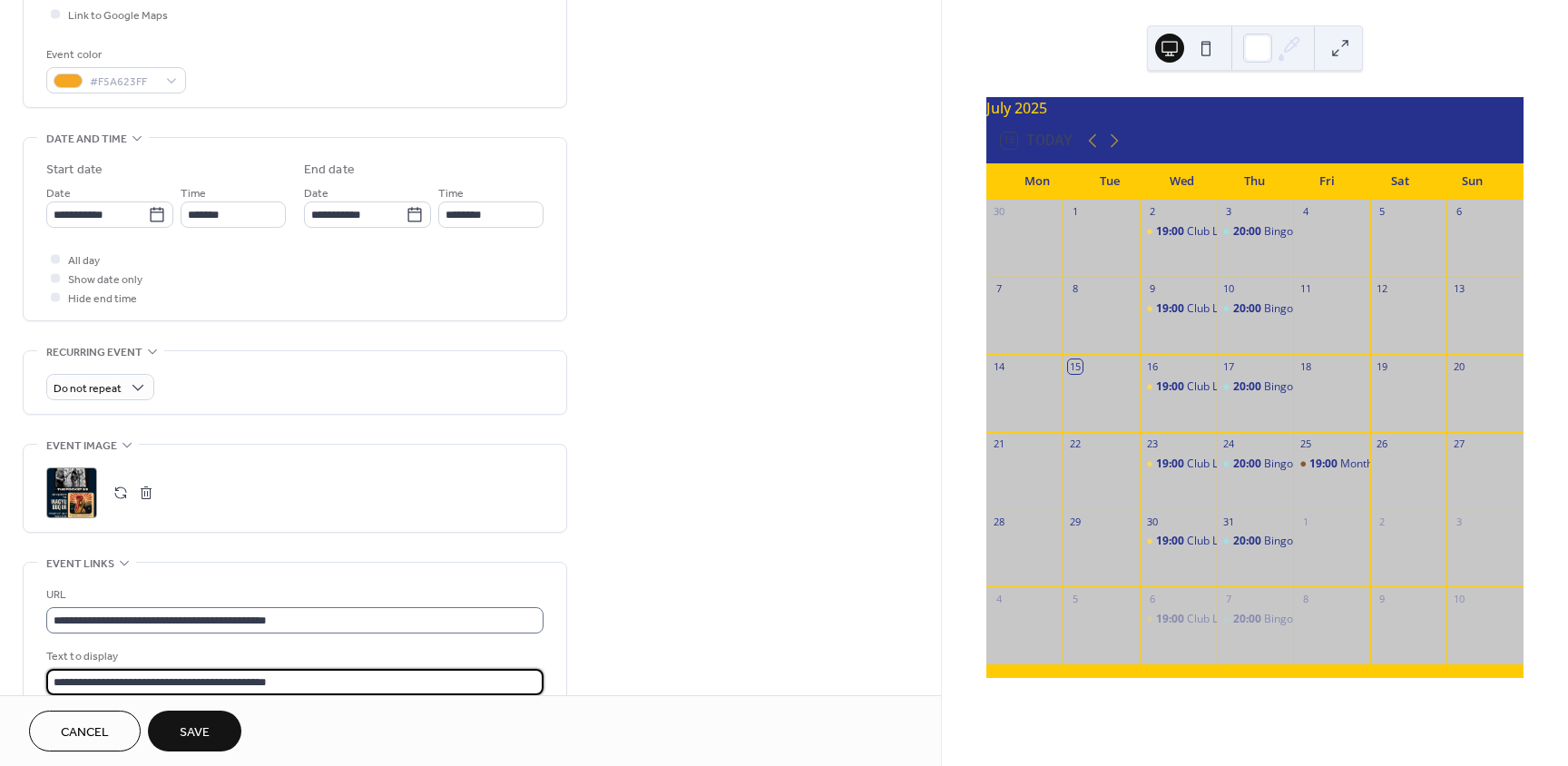 scroll, scrollTop: 1, scrollLeft: 0, axis: vertical 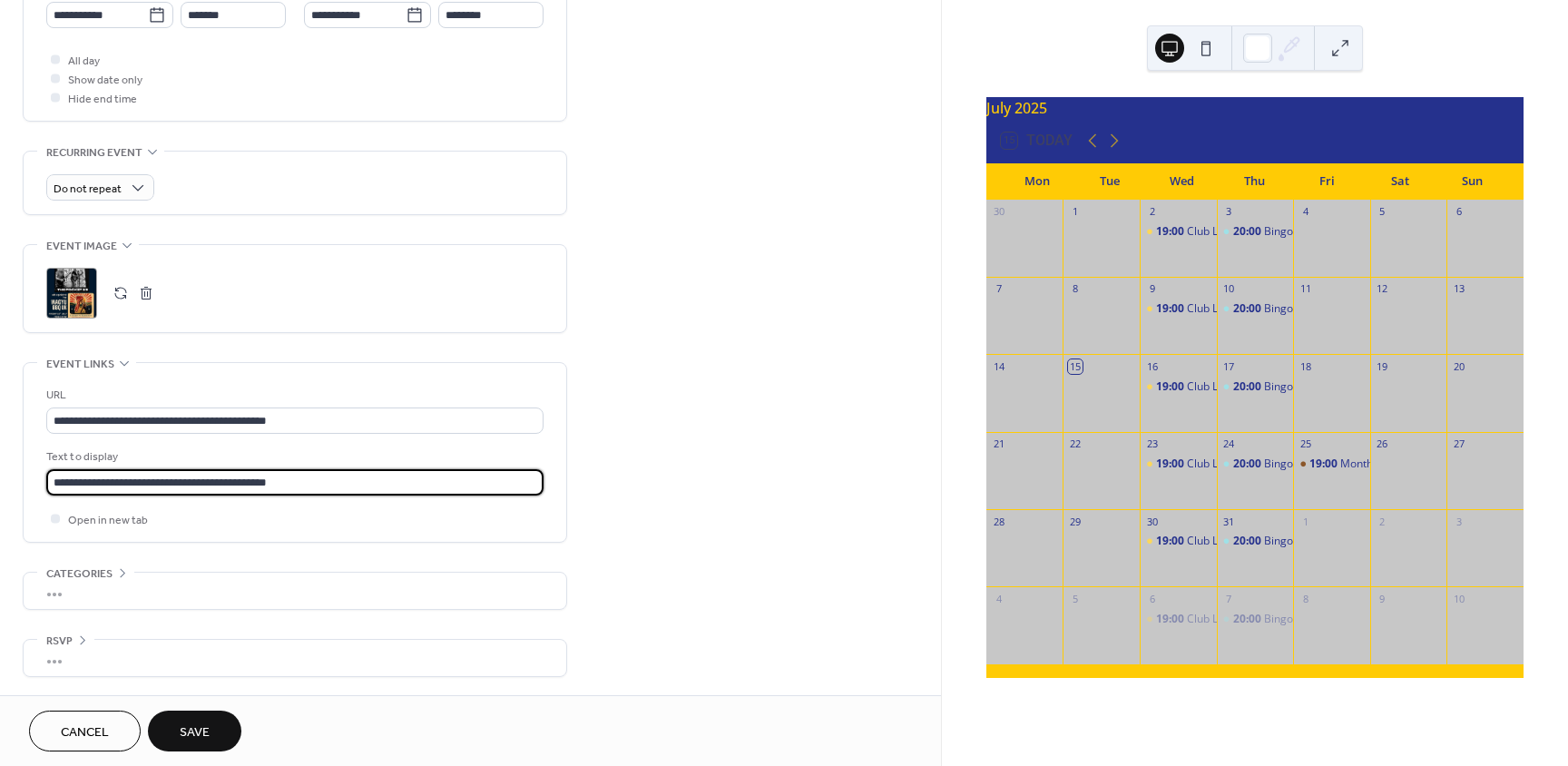 type on "**********" 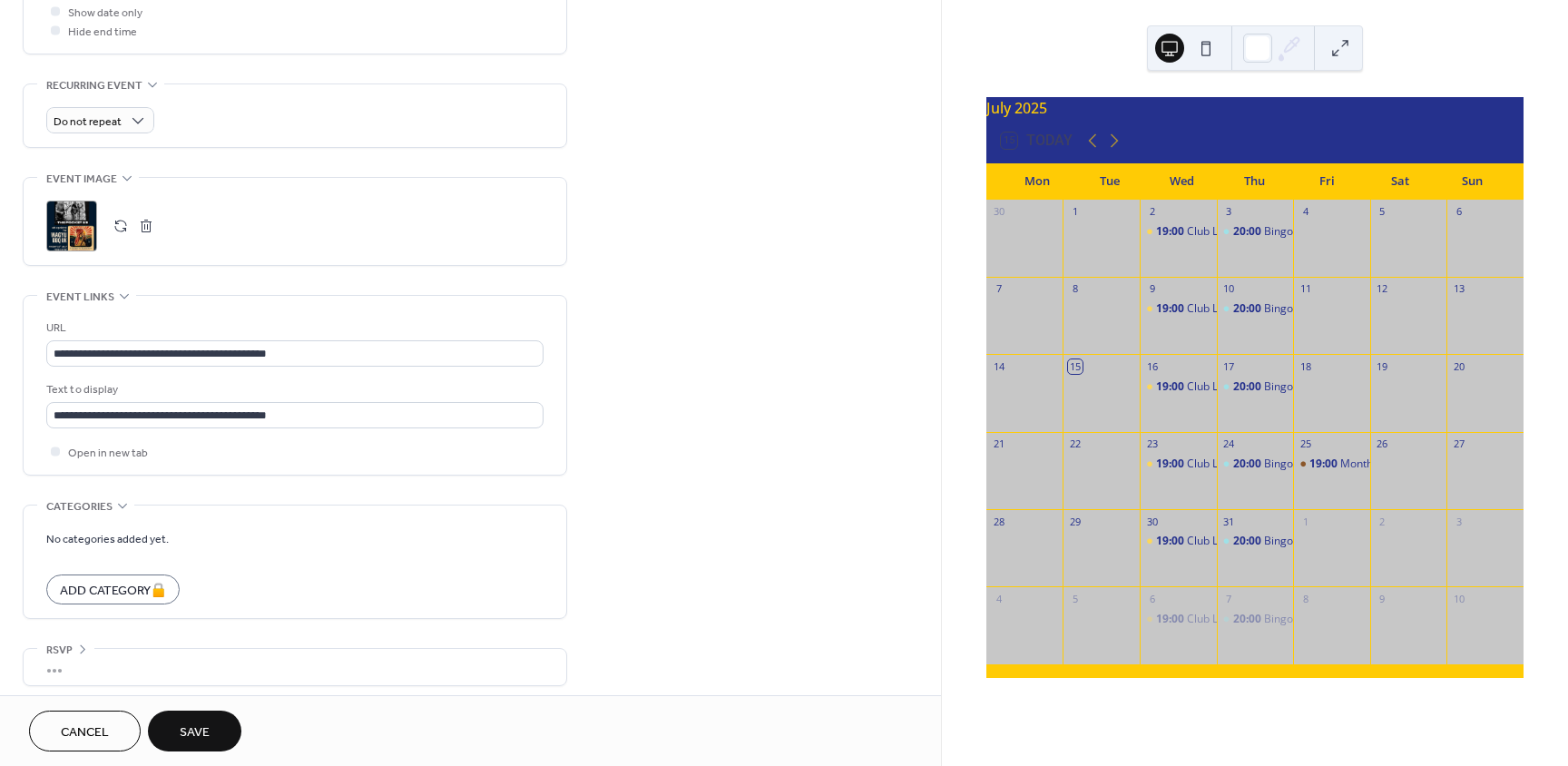 scroll, scrollTop: 730, scrollLeft: 0, axis: vertical 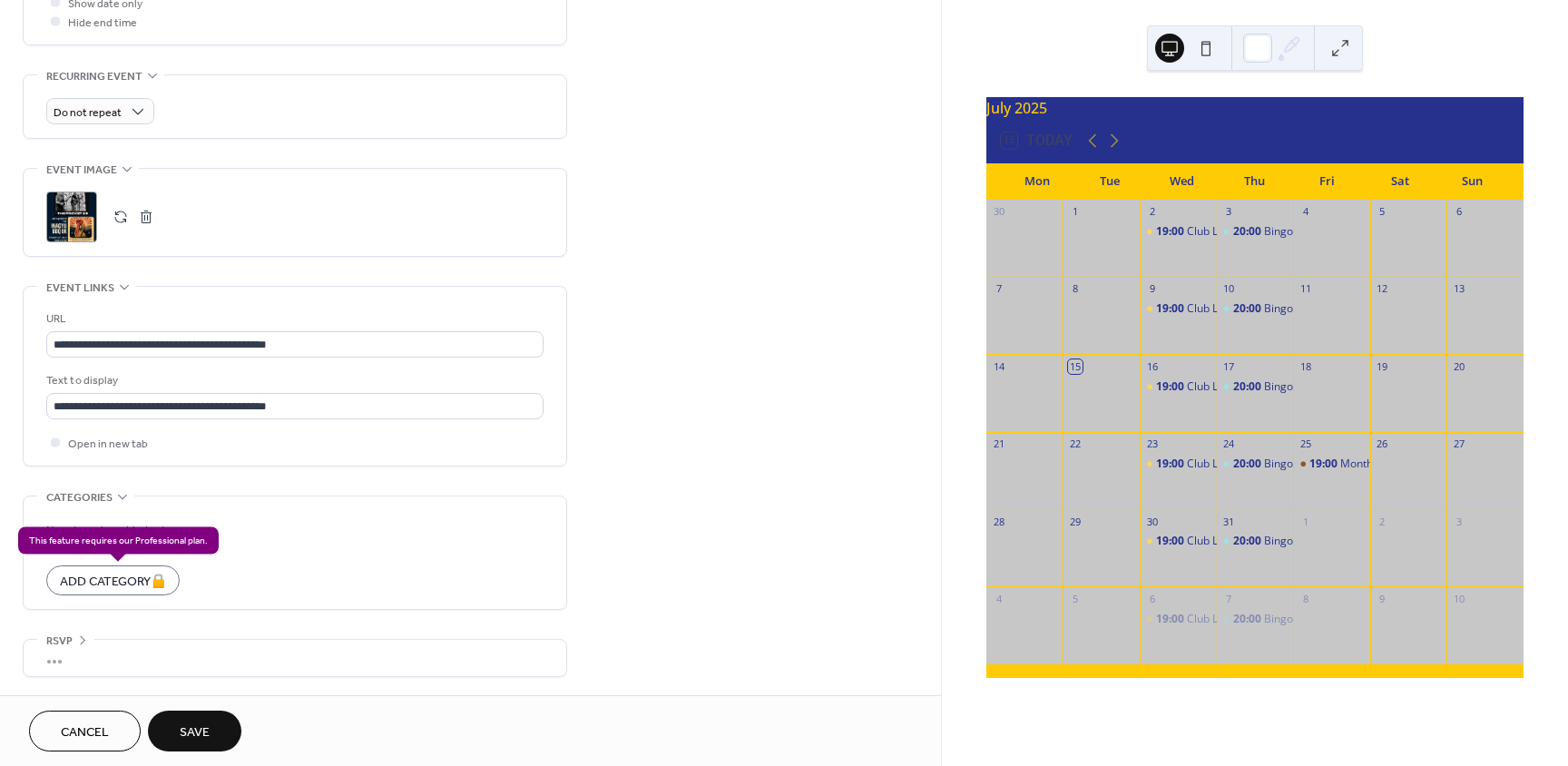 click on "Add Category  🔒" at bounding box center [113, 580] 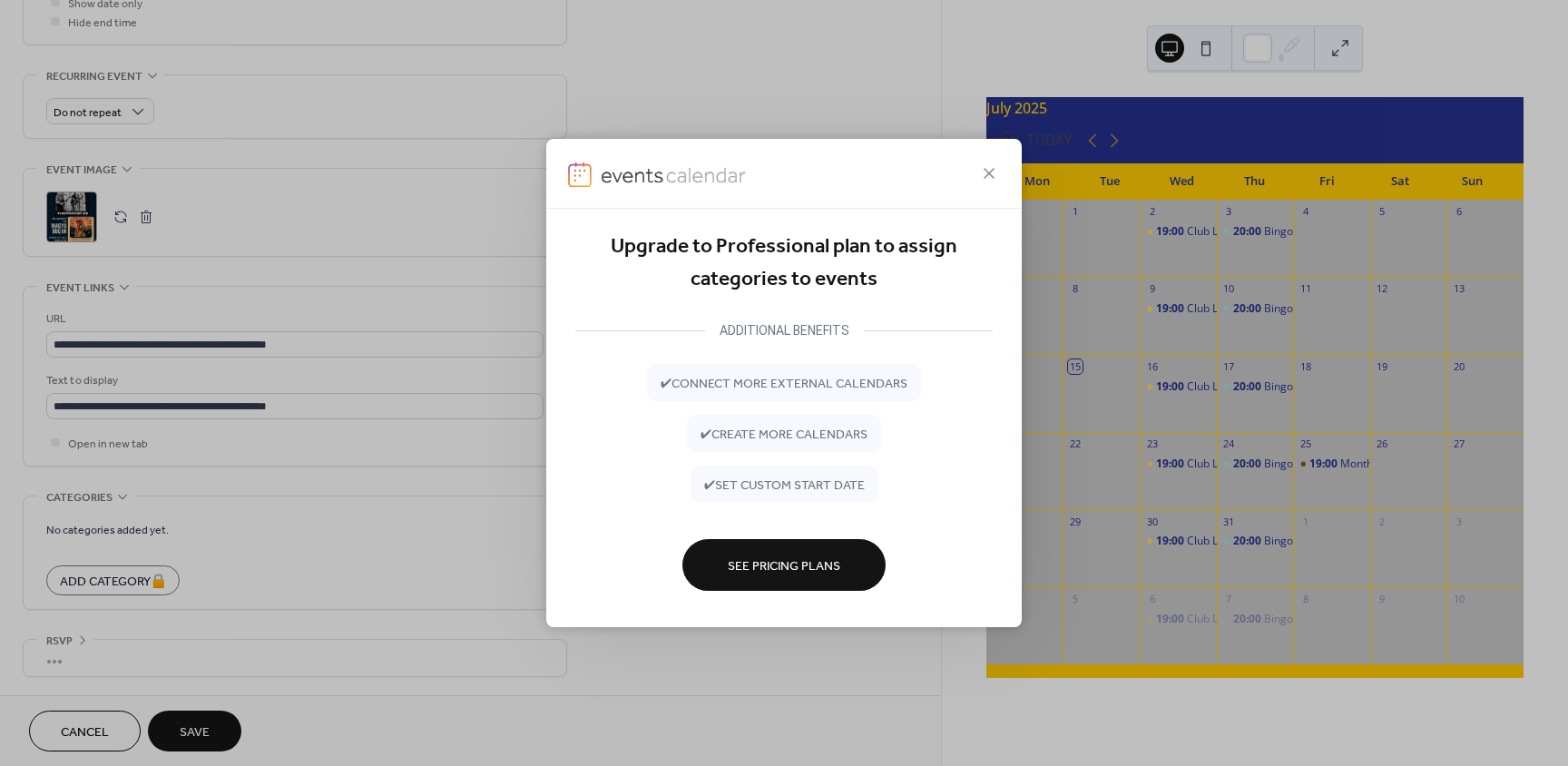click on "Upgrade to Professional plan to assign categories to events ADDITIONAL BENEFITS ✔  connect more external calendars ✔  create more calendars ✔  set custom start date See Pricing Plans" at bounding box center [784, 383] 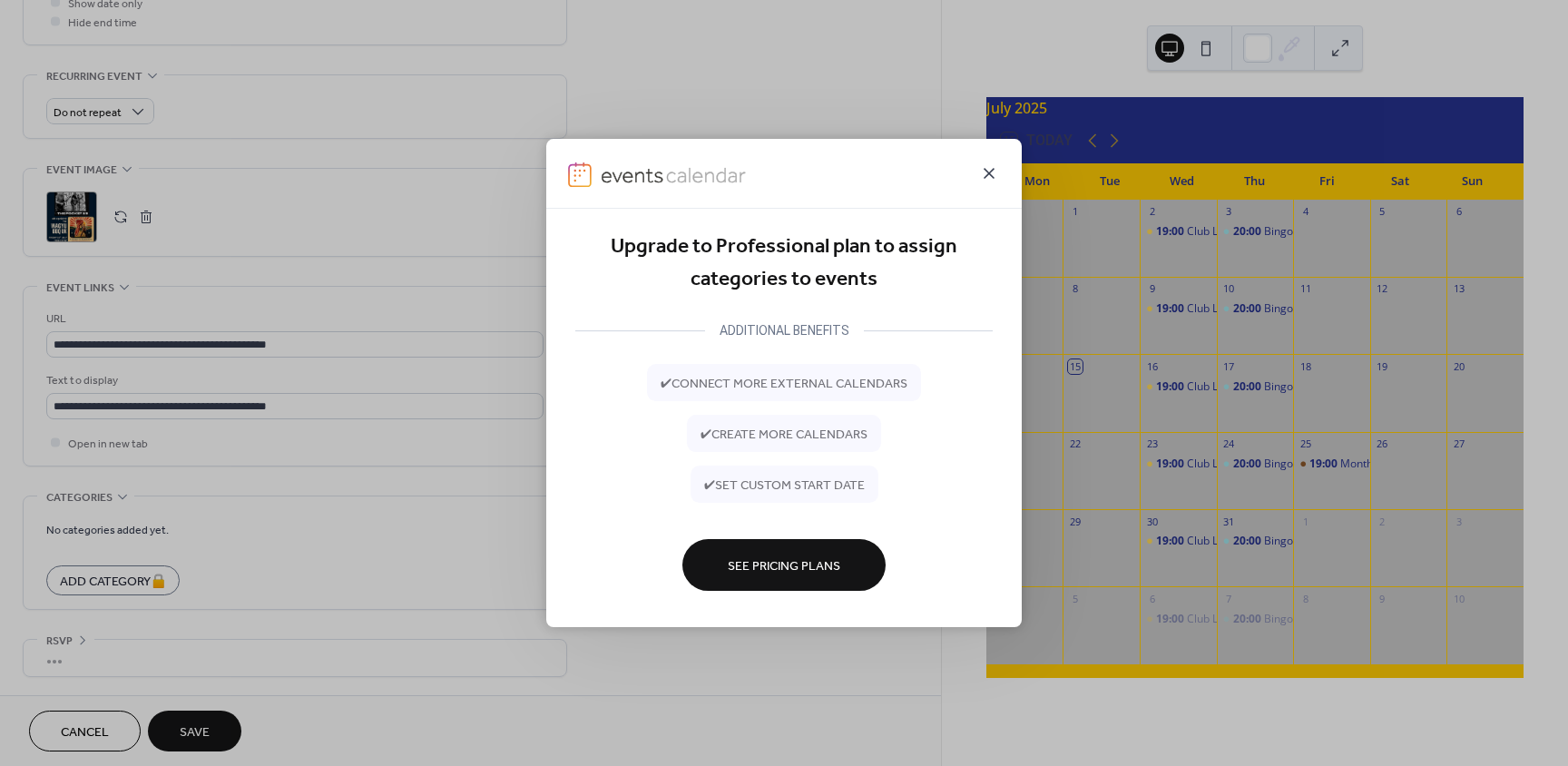 click 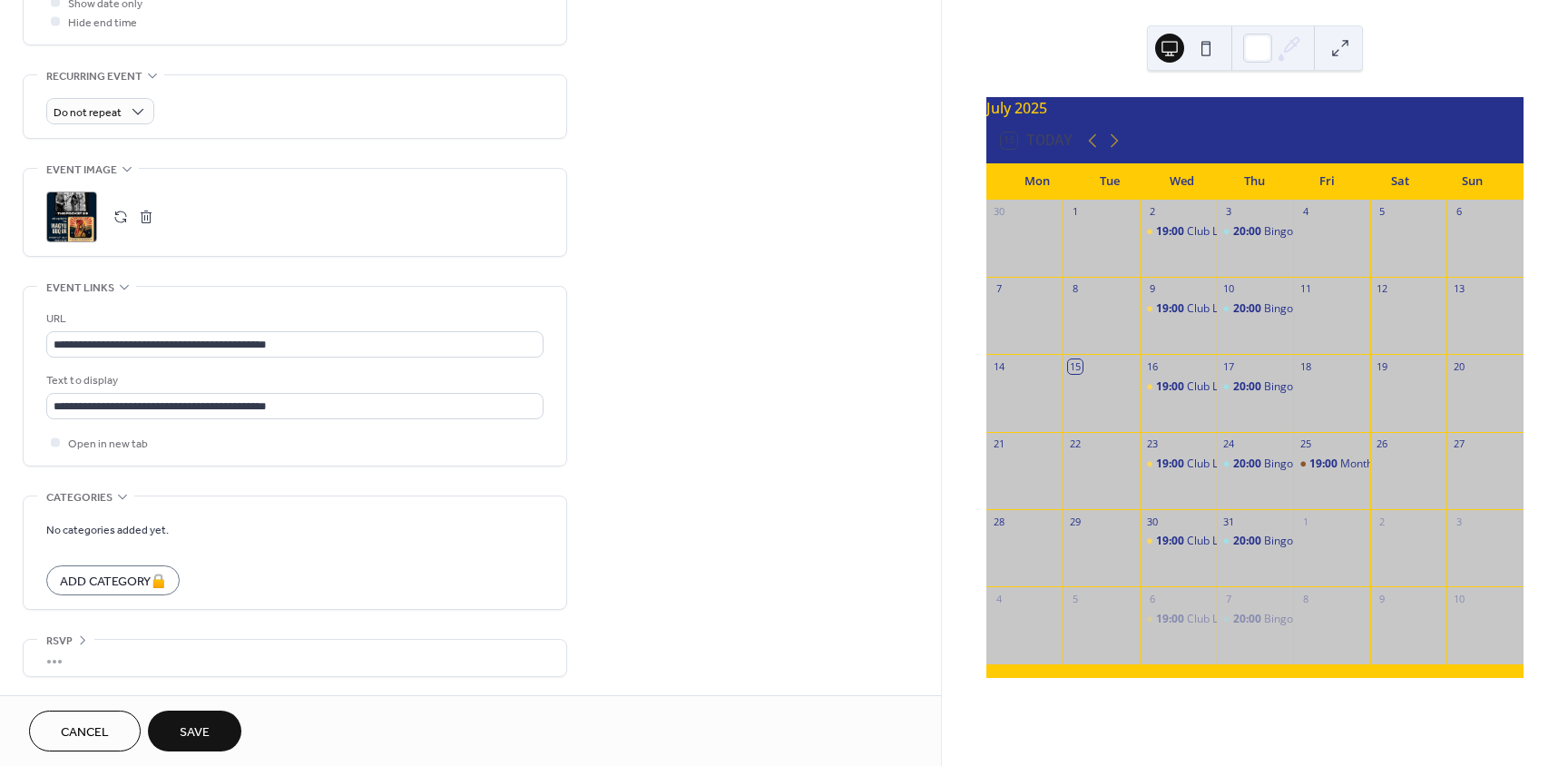 click on "Save" at bounding box center [194, 731] 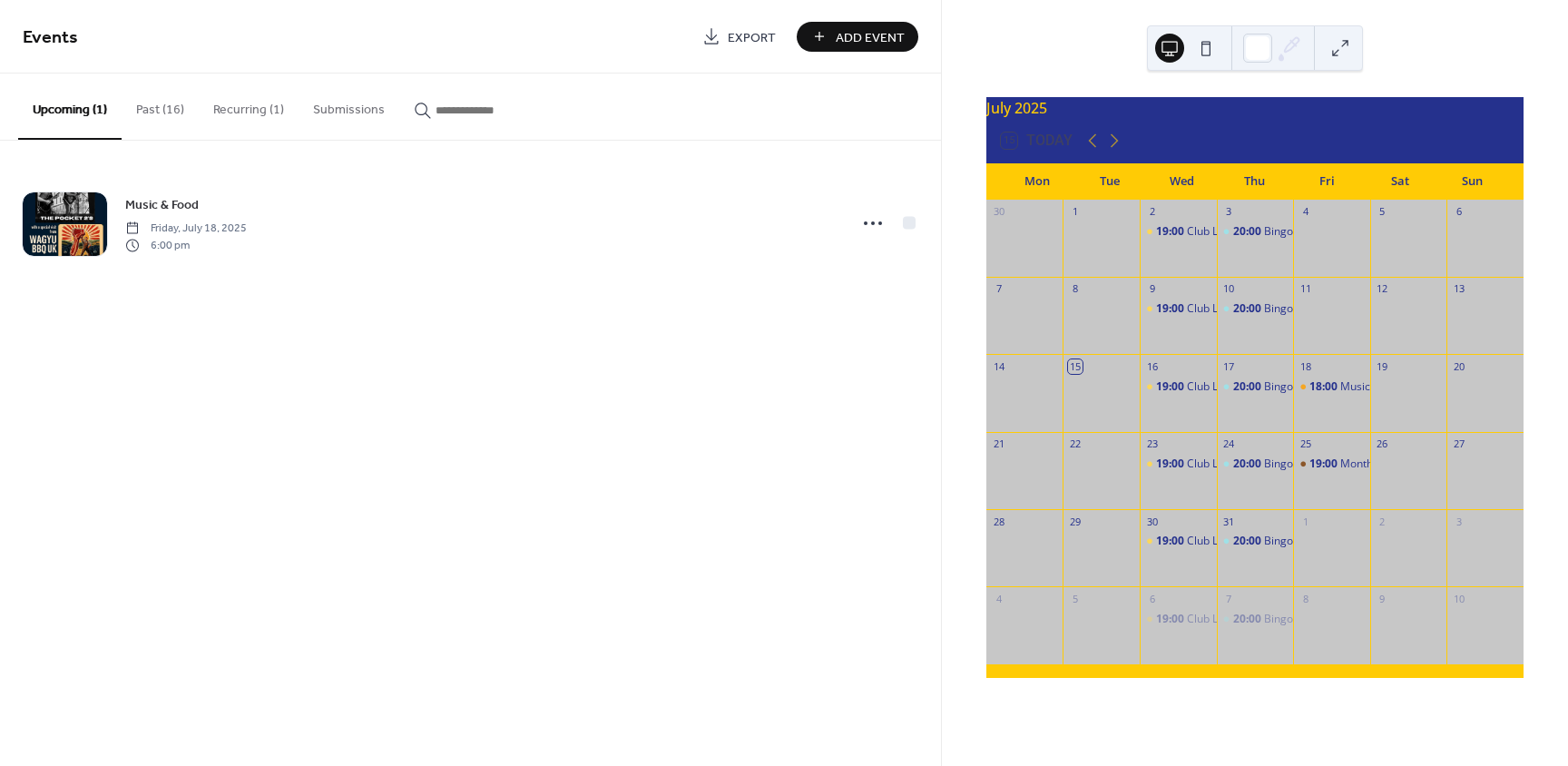 click at bounding box center (1206, 48) 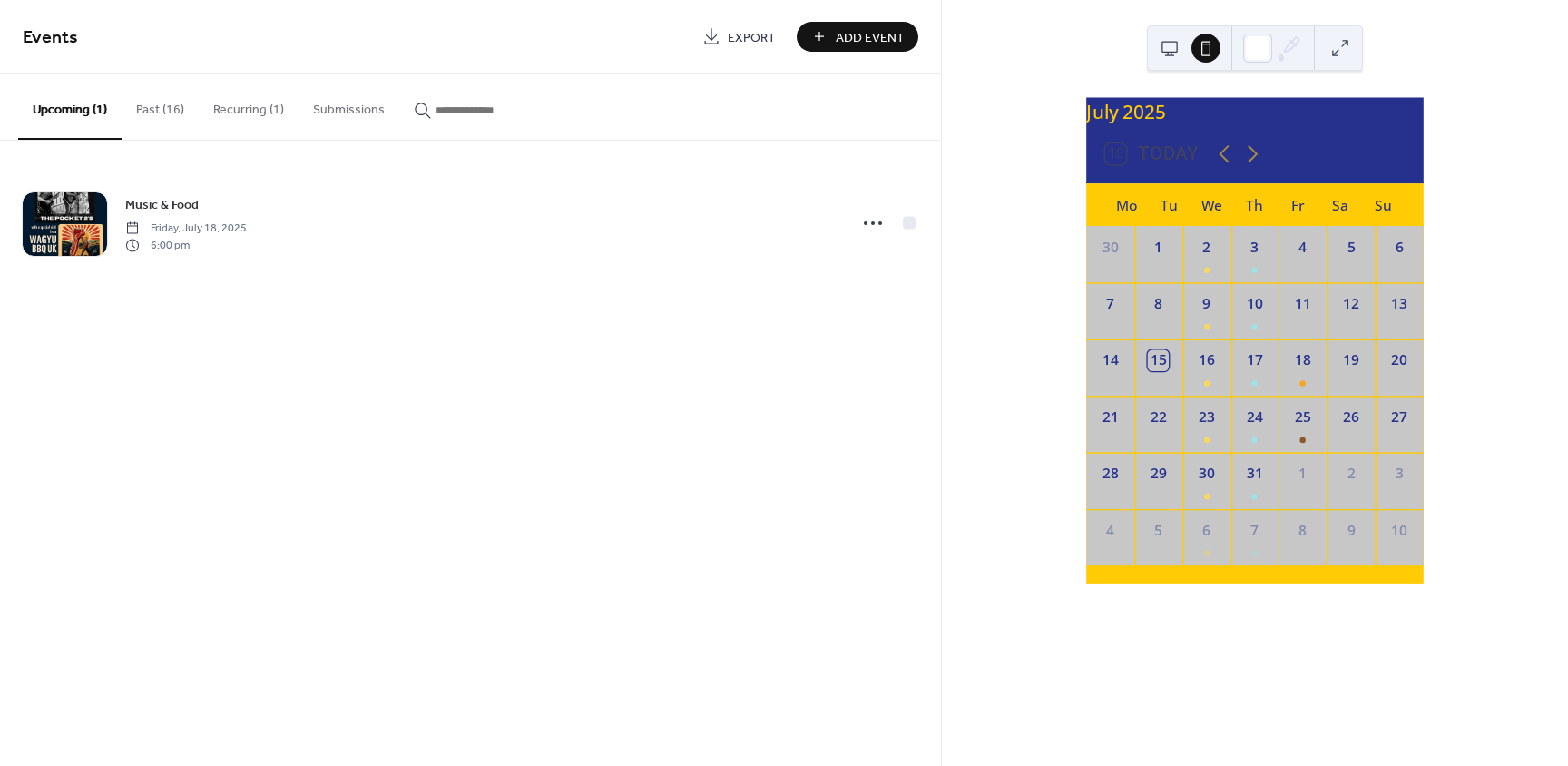 click at bounding box center [1170, 48] 